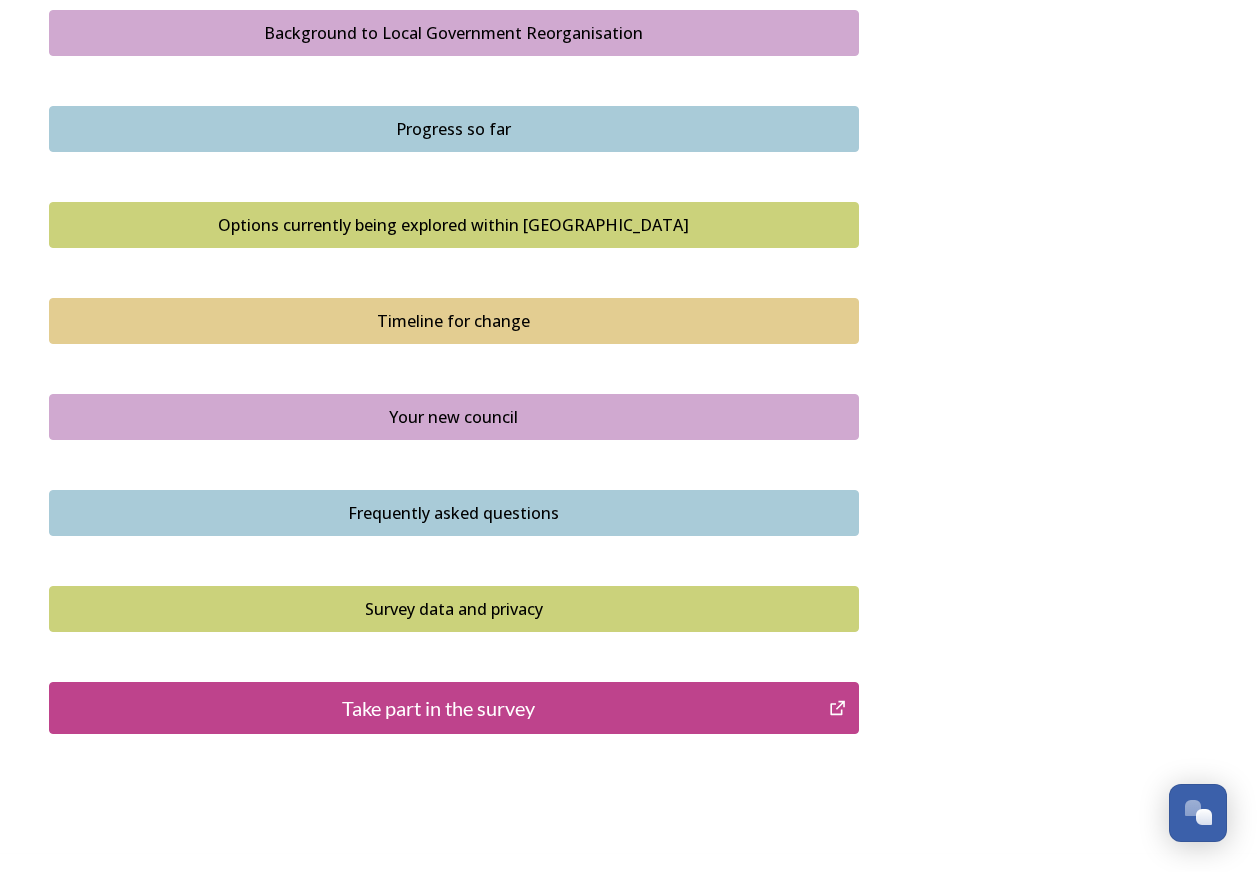 scroll, scrollTop: 1200, scrollLeft: 0, axis: vertical 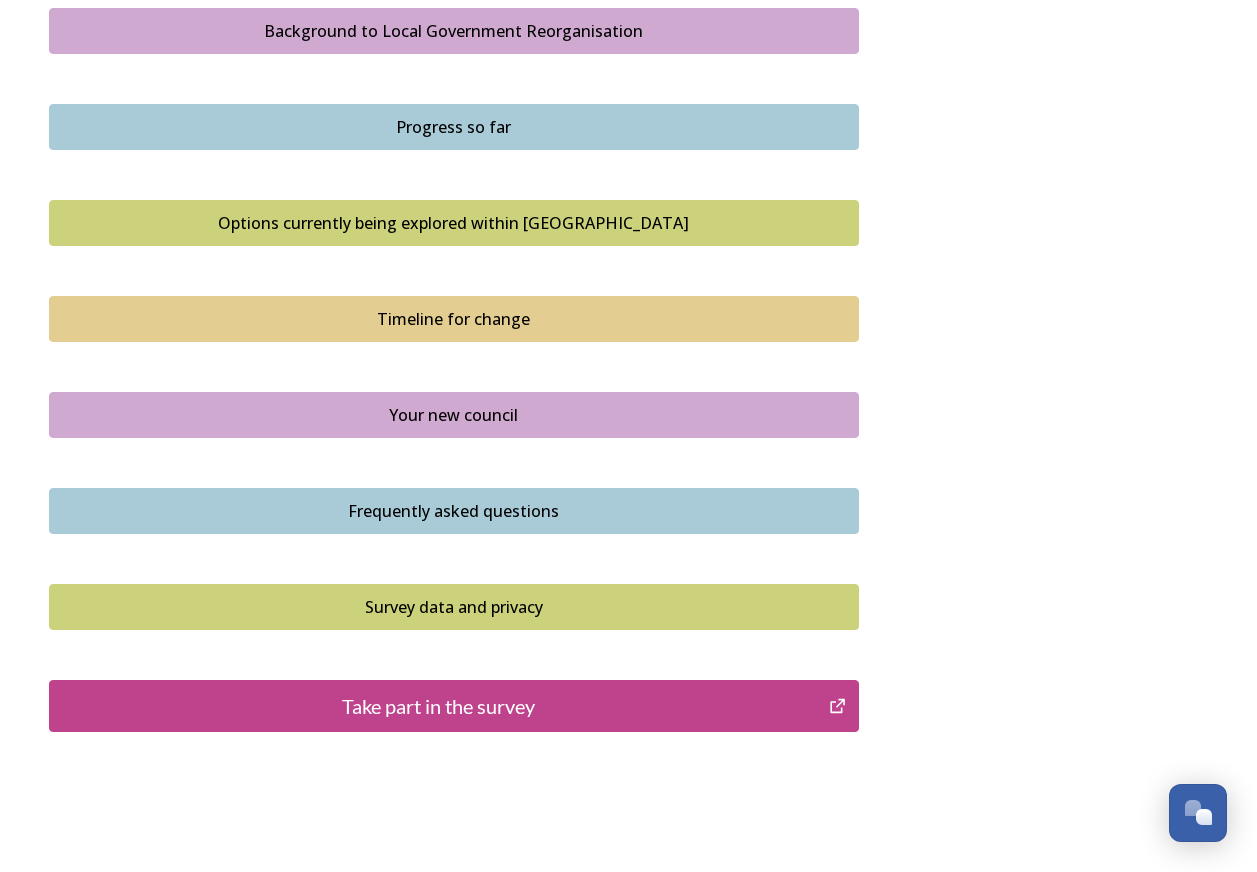 click on "Take part in the survey" at bounding box center [439, 706] 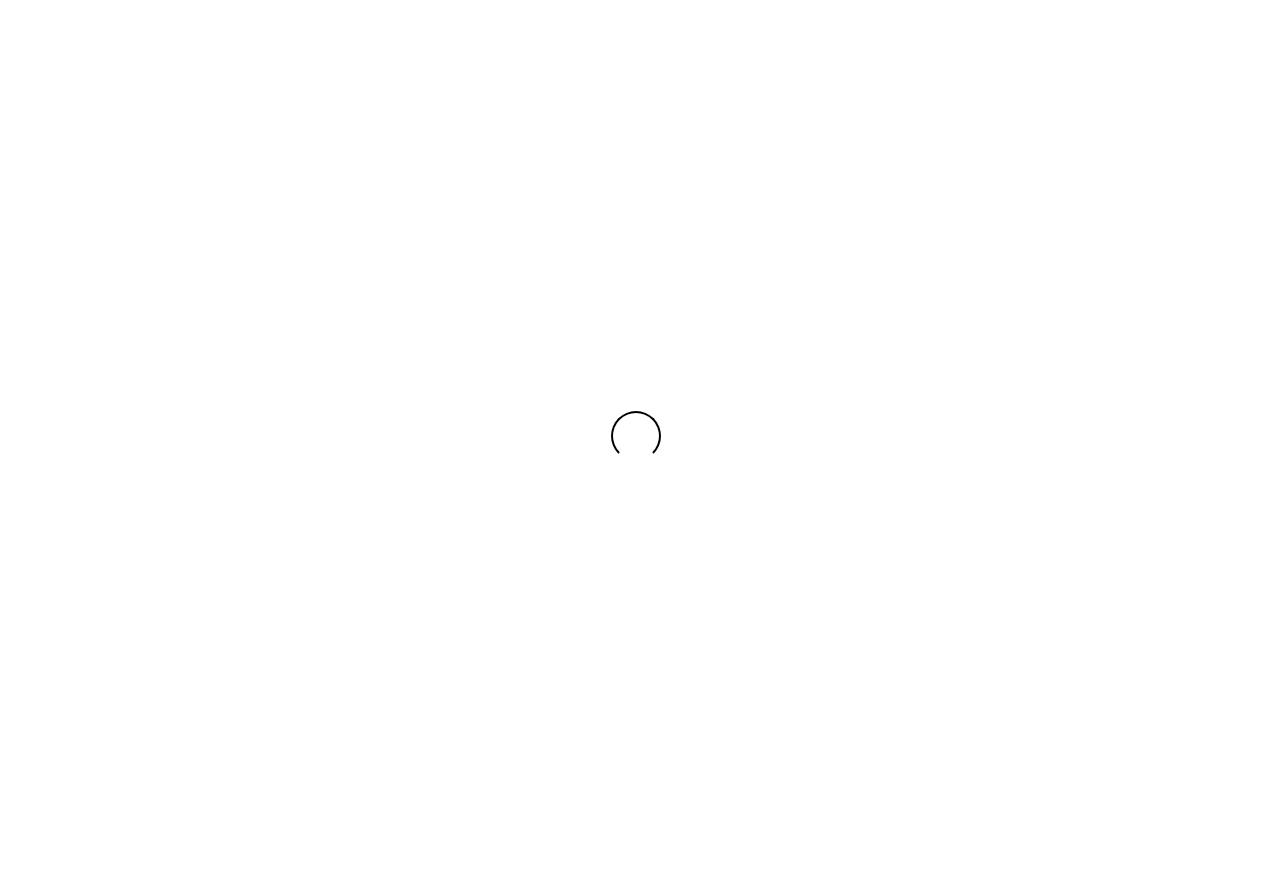 scroll, scrollTop: 0, scrollLeft: 0, axis: both 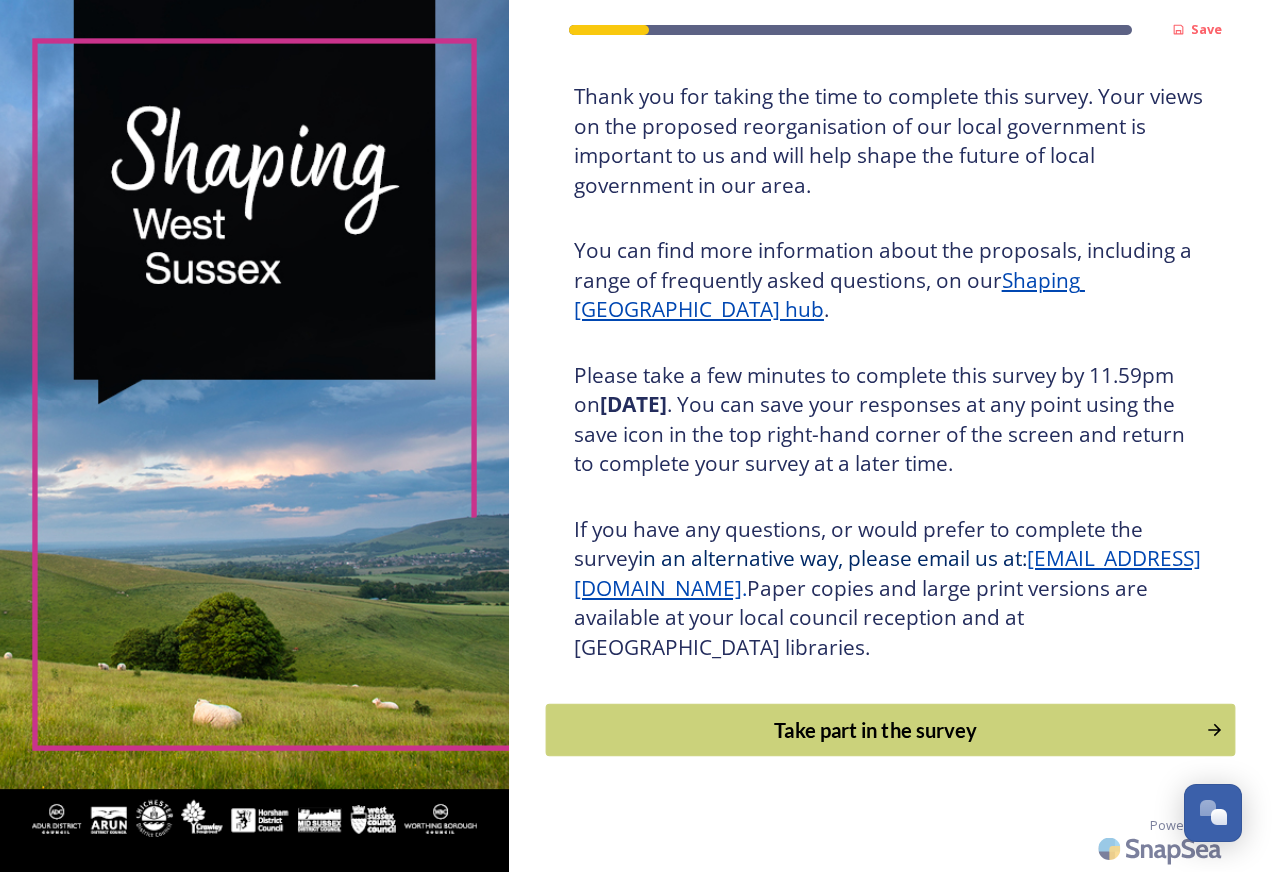 click on "Take part in the survey" at bounding box center (875, 730) 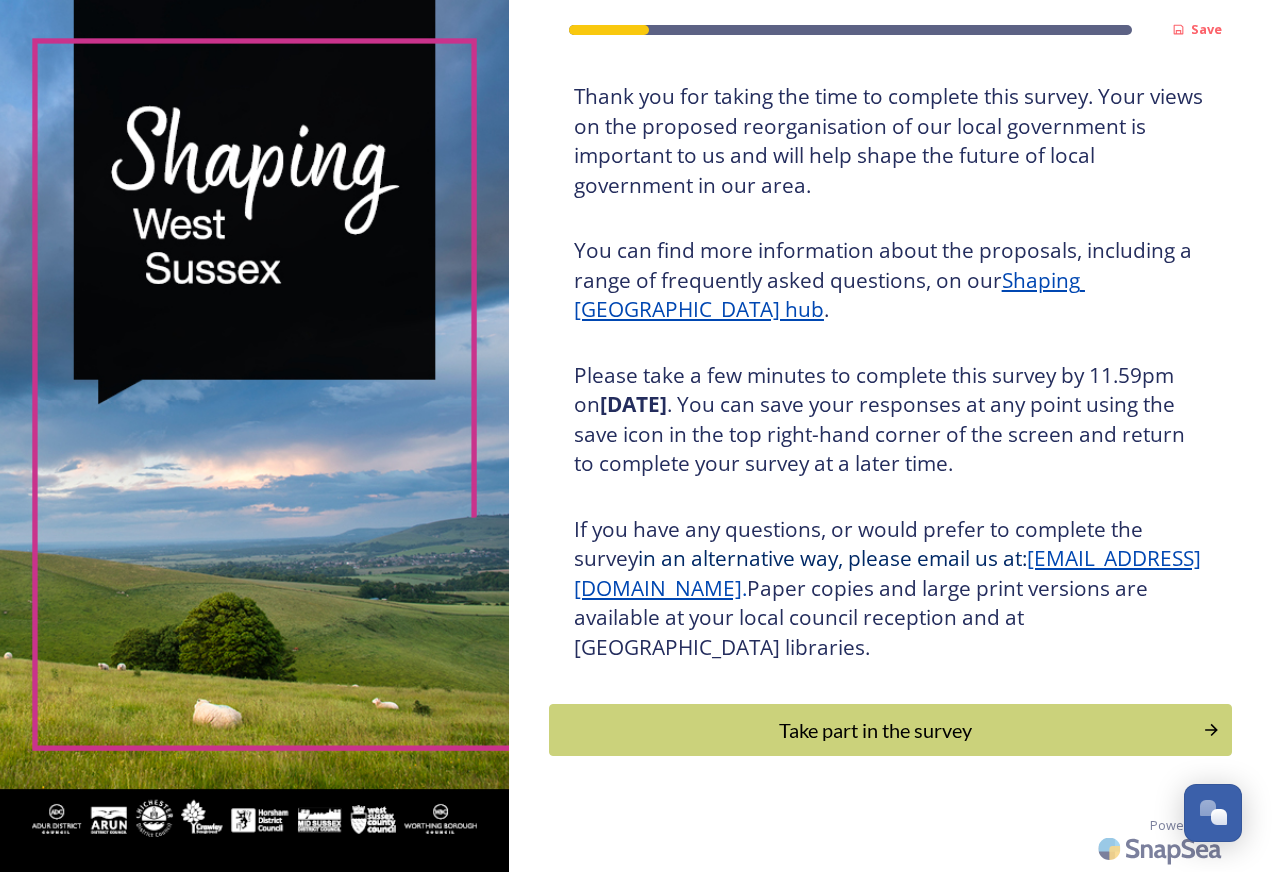 scroll, scrollTop: 0, scrollLeft: 0, axis: both 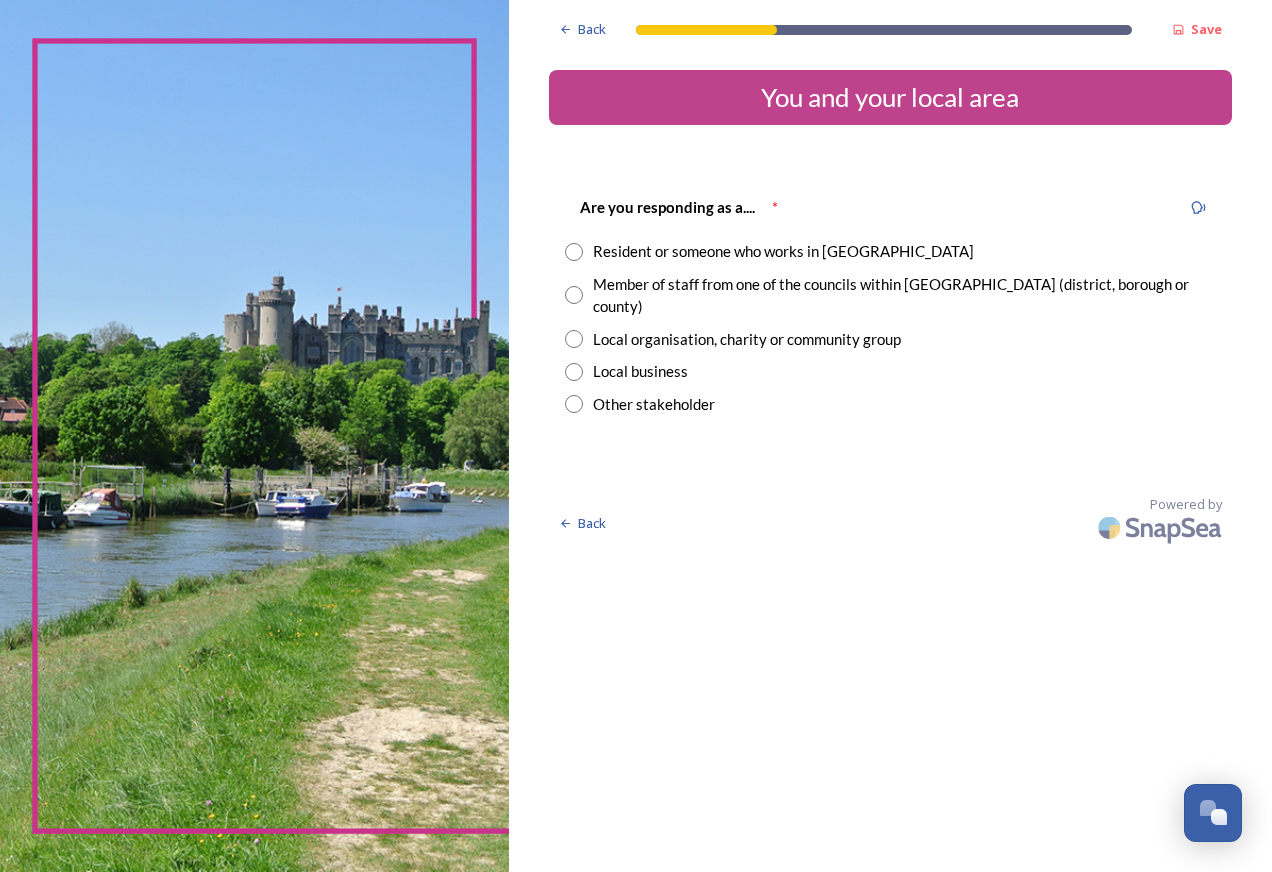 click at bounding box center (574, 295) 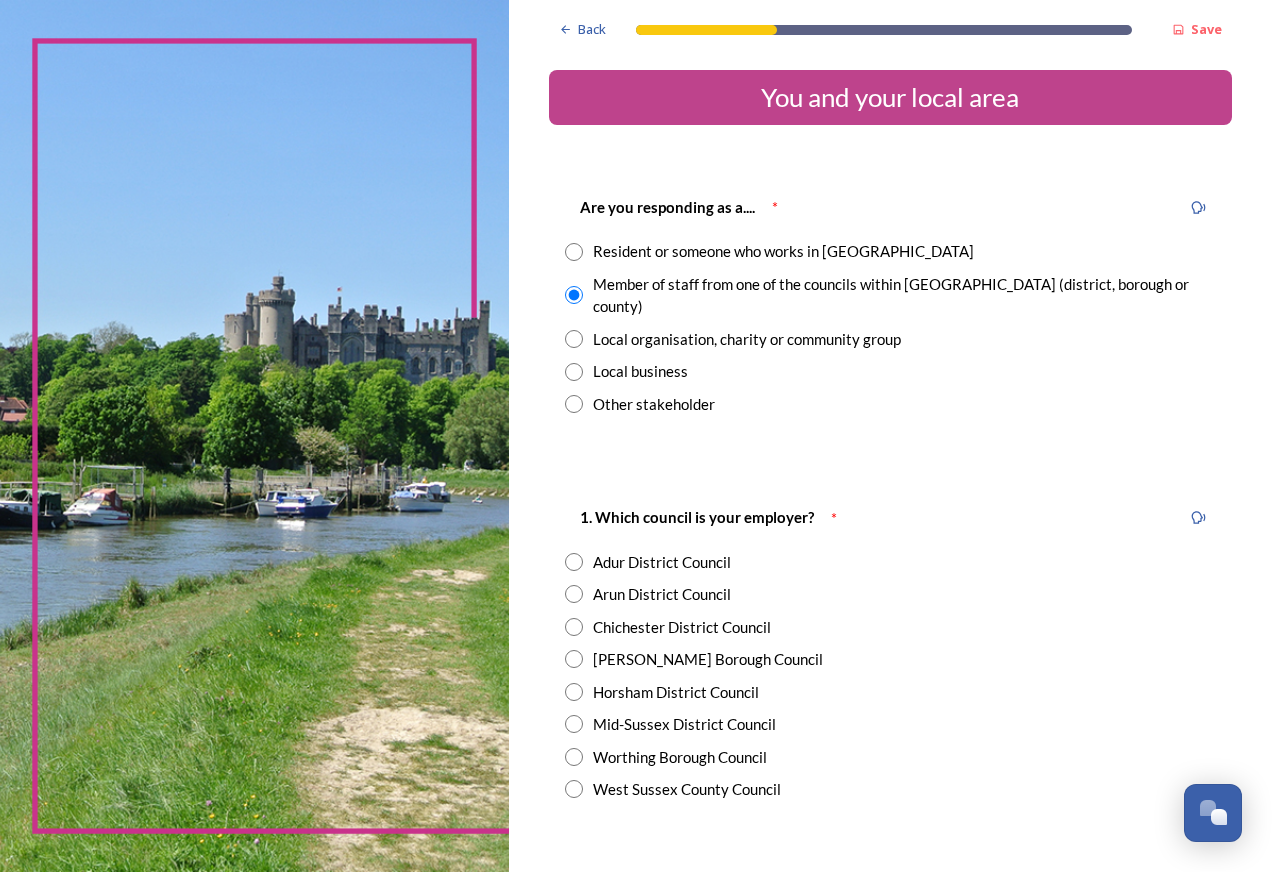 click at bounding box center [574, 789] 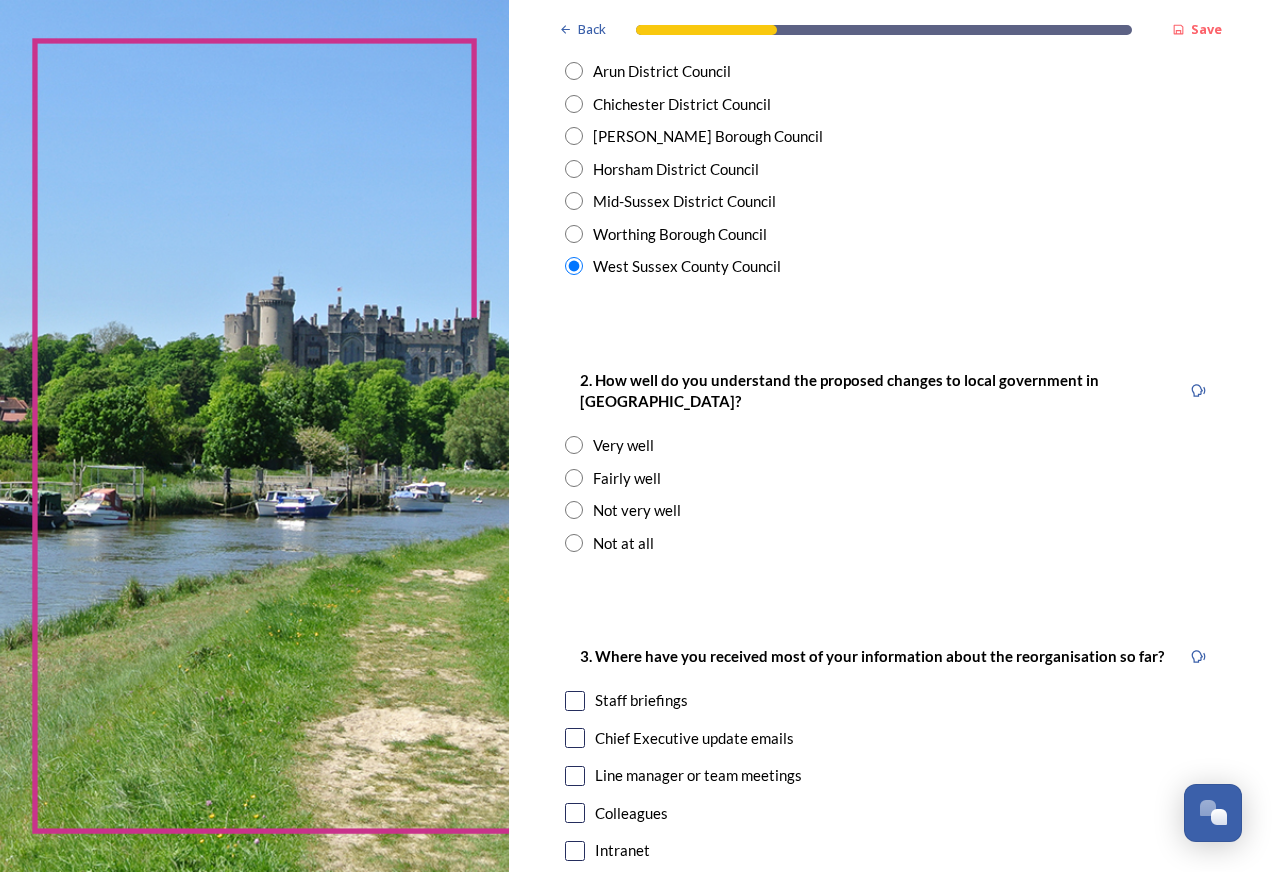 scroll, scrollTop: 600, scrollLeft: 0, axis: vertical 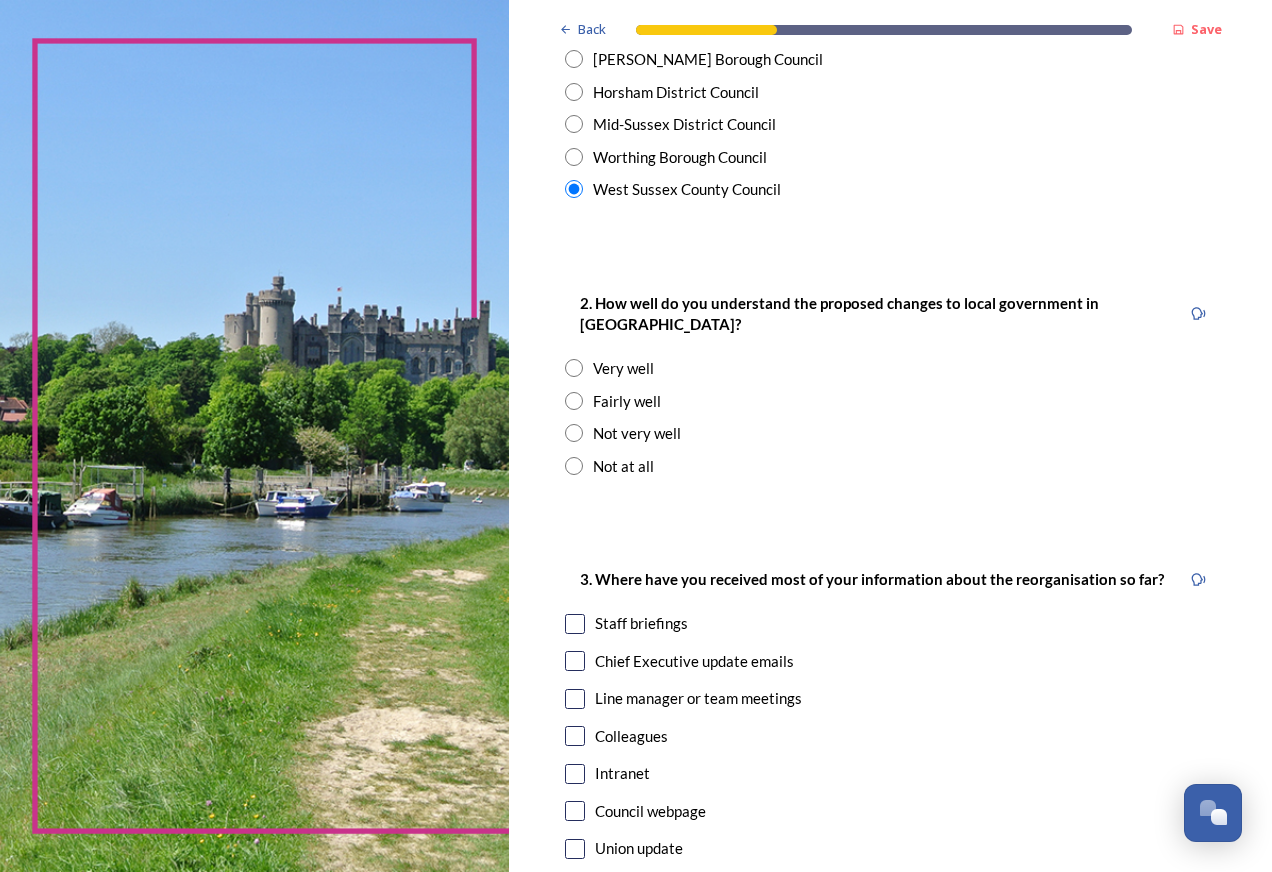 click at bounding box center [574, 401] 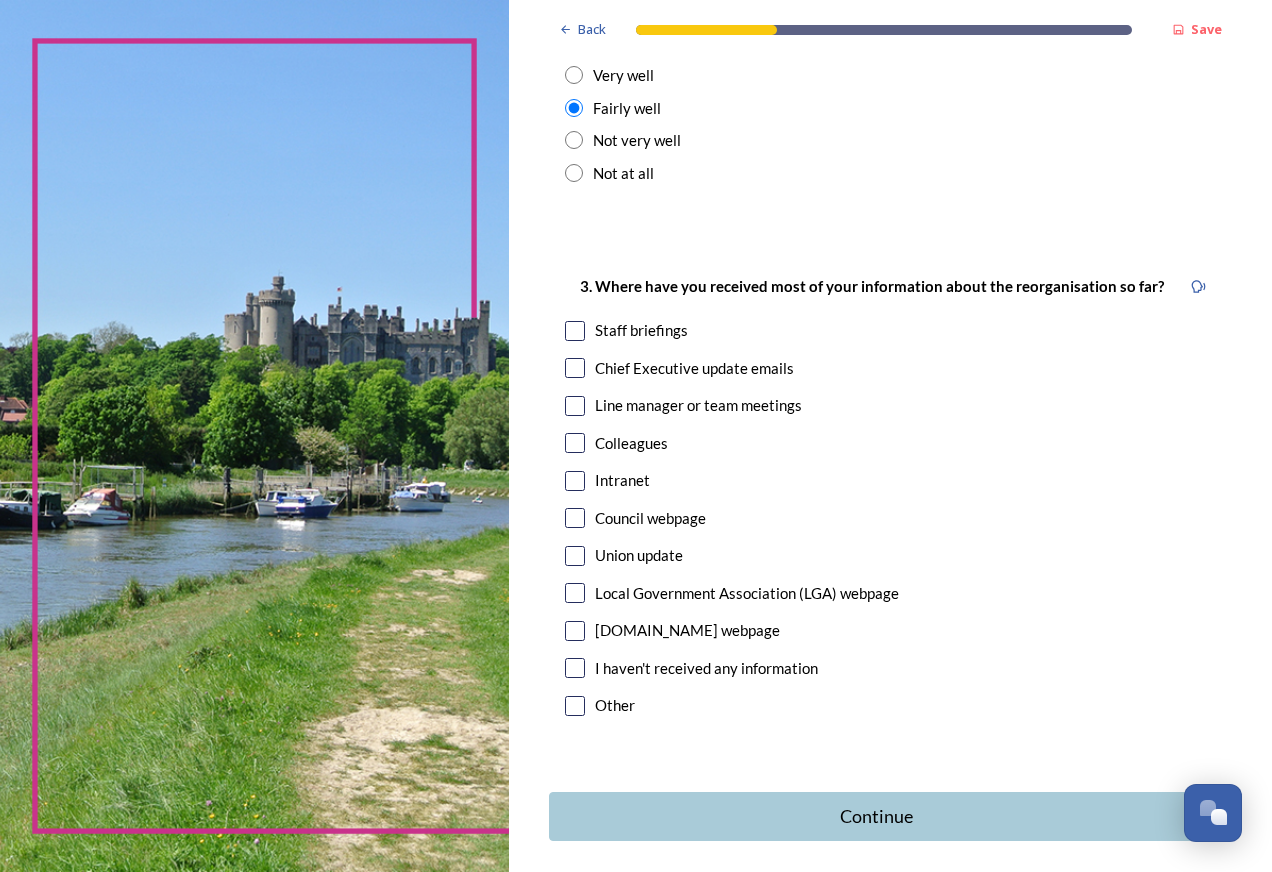 scroll, scrollTop: 900, scrollLeft: 0, axis: vertical 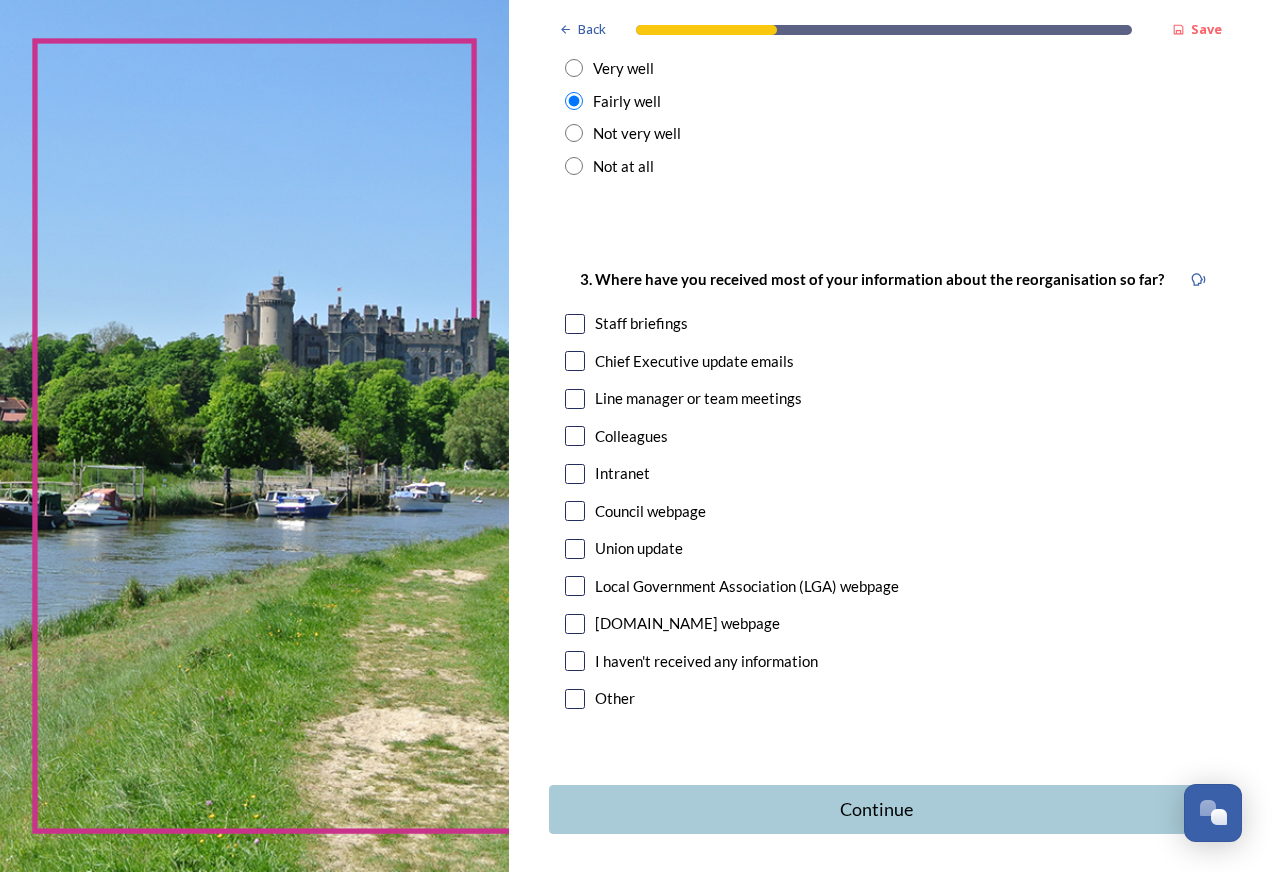 click at bounding box center (575, 361) 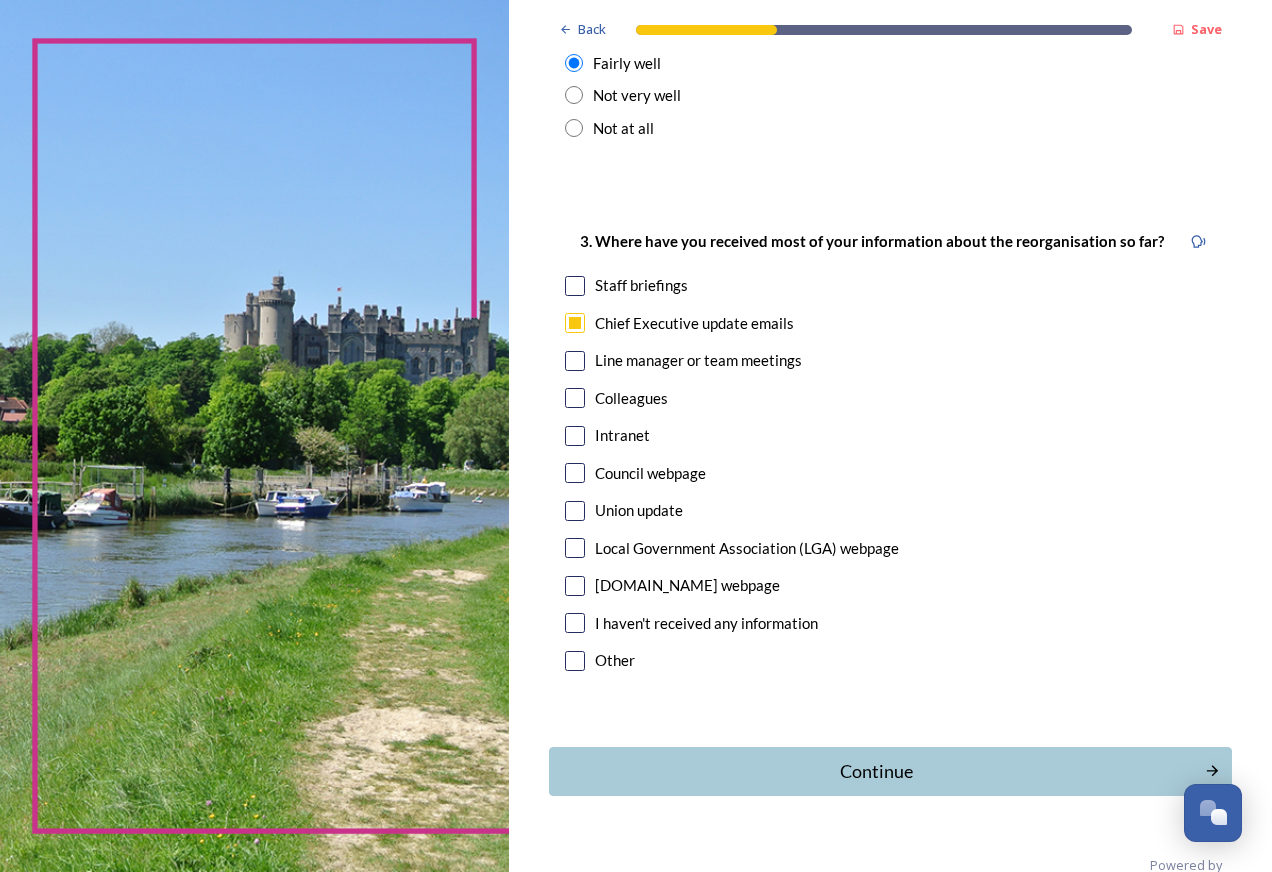 scroll, scrollTop: 955, scrollLeft: 0, axis: vertical 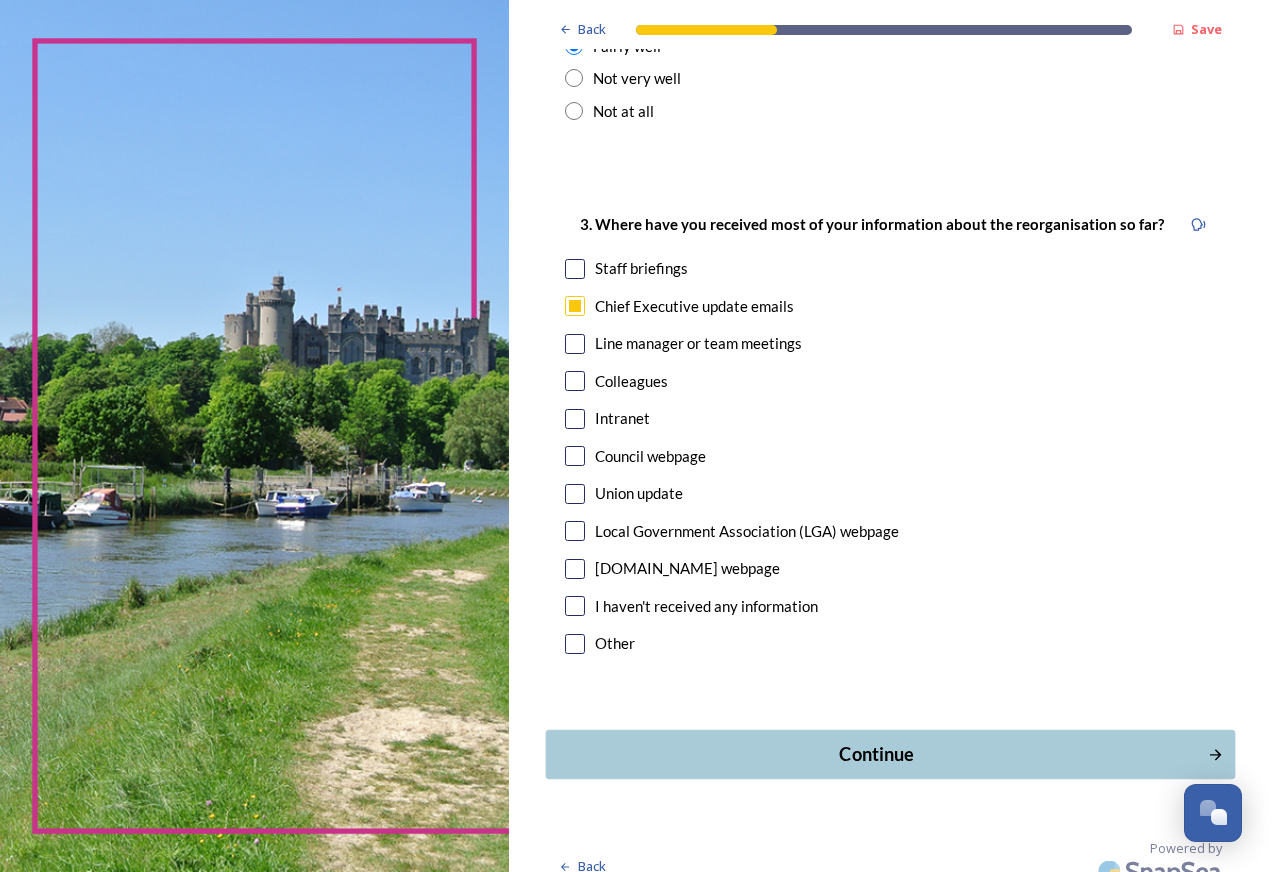 click on "Continue" at bounding box center [876, 754] 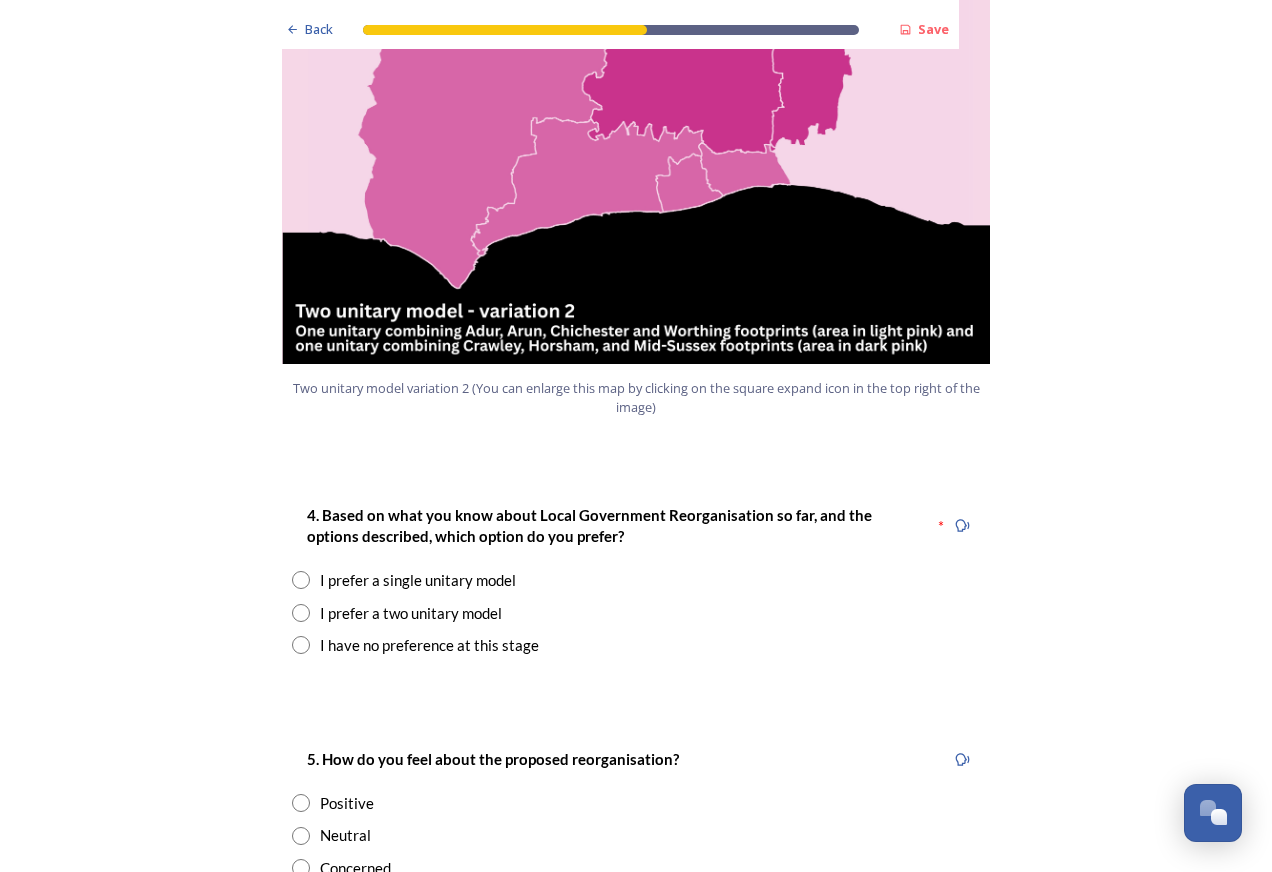 scroll, scrollTop: 2600, scrollLeft: 0, axis: vertical 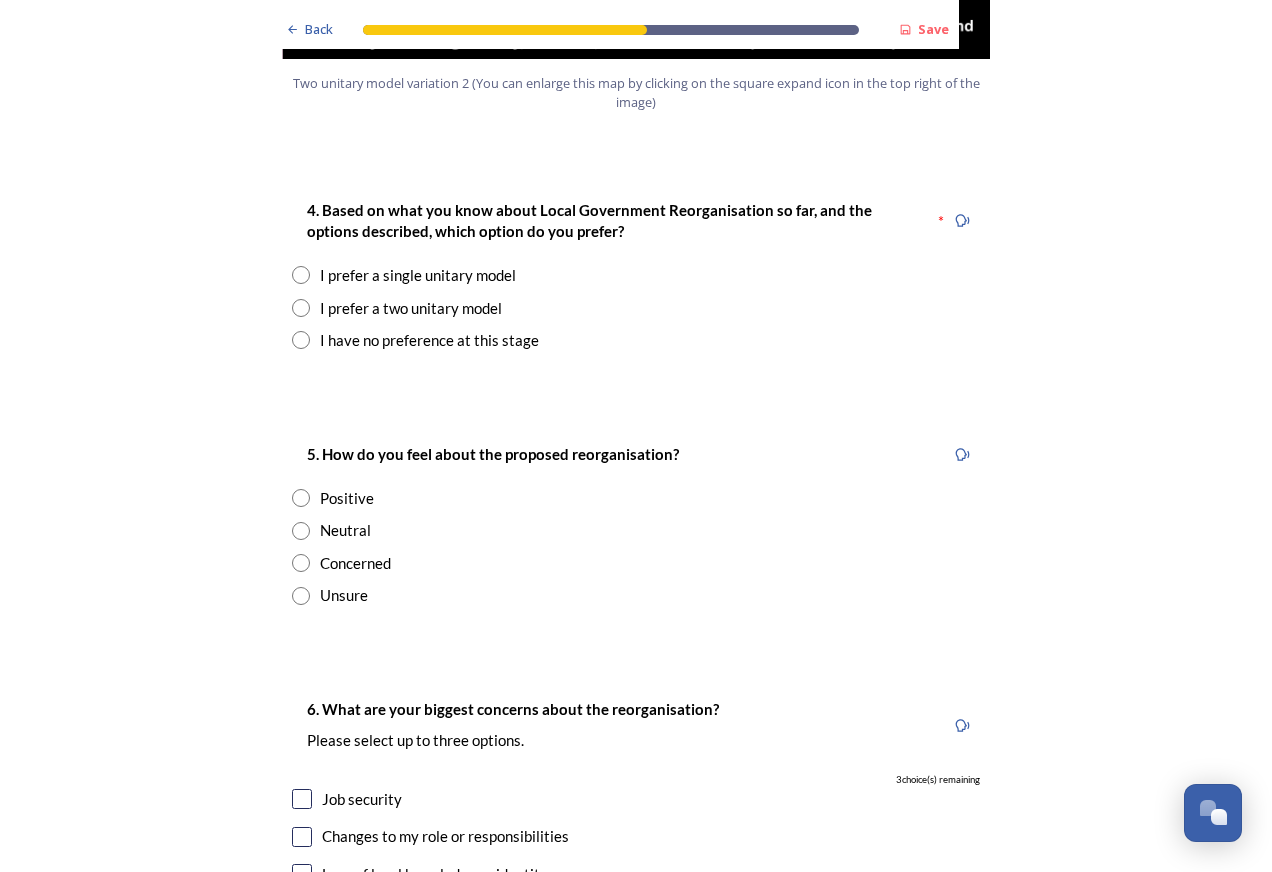 click at bounding box center (301, 340) 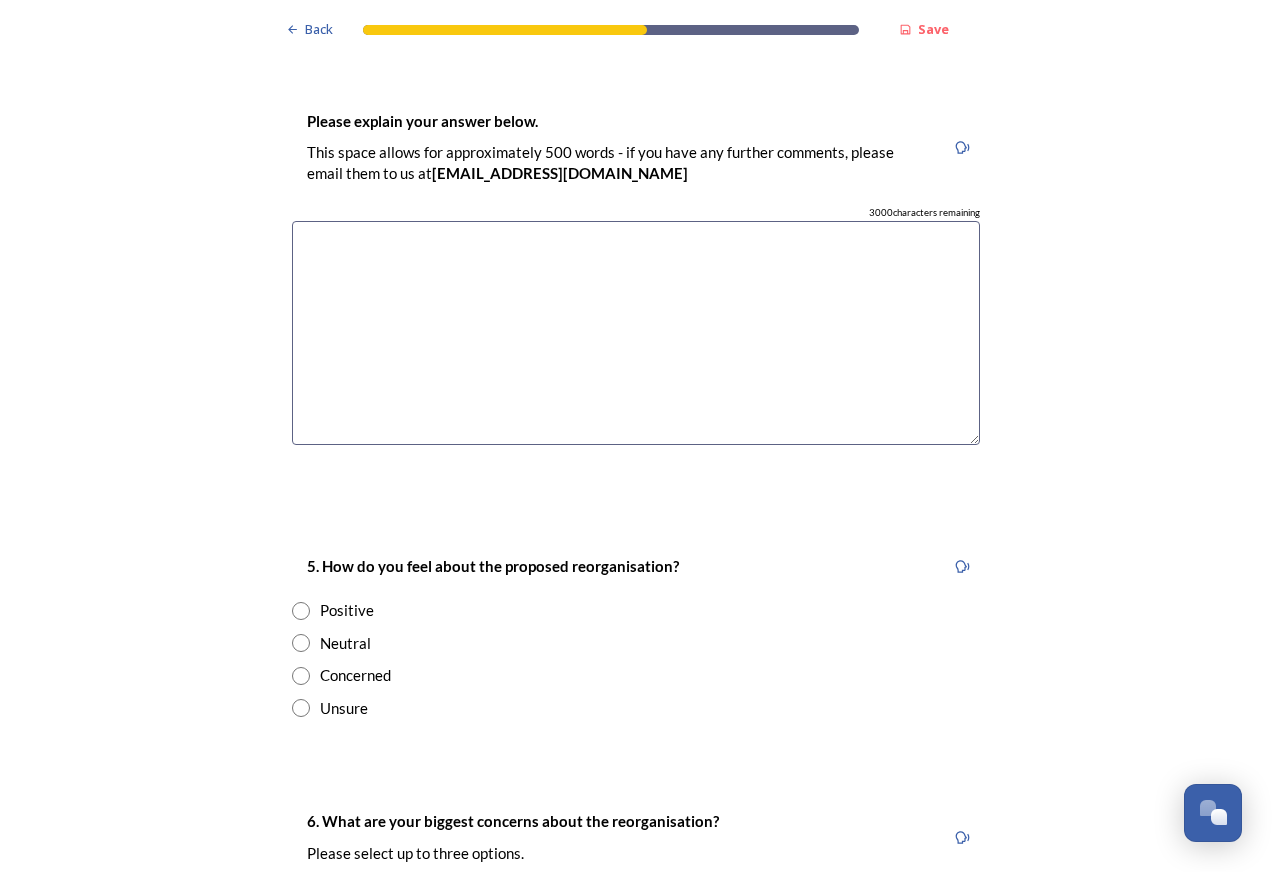 scroll, scrollTop: 3100, scrollLeft: 0, axis: vertical 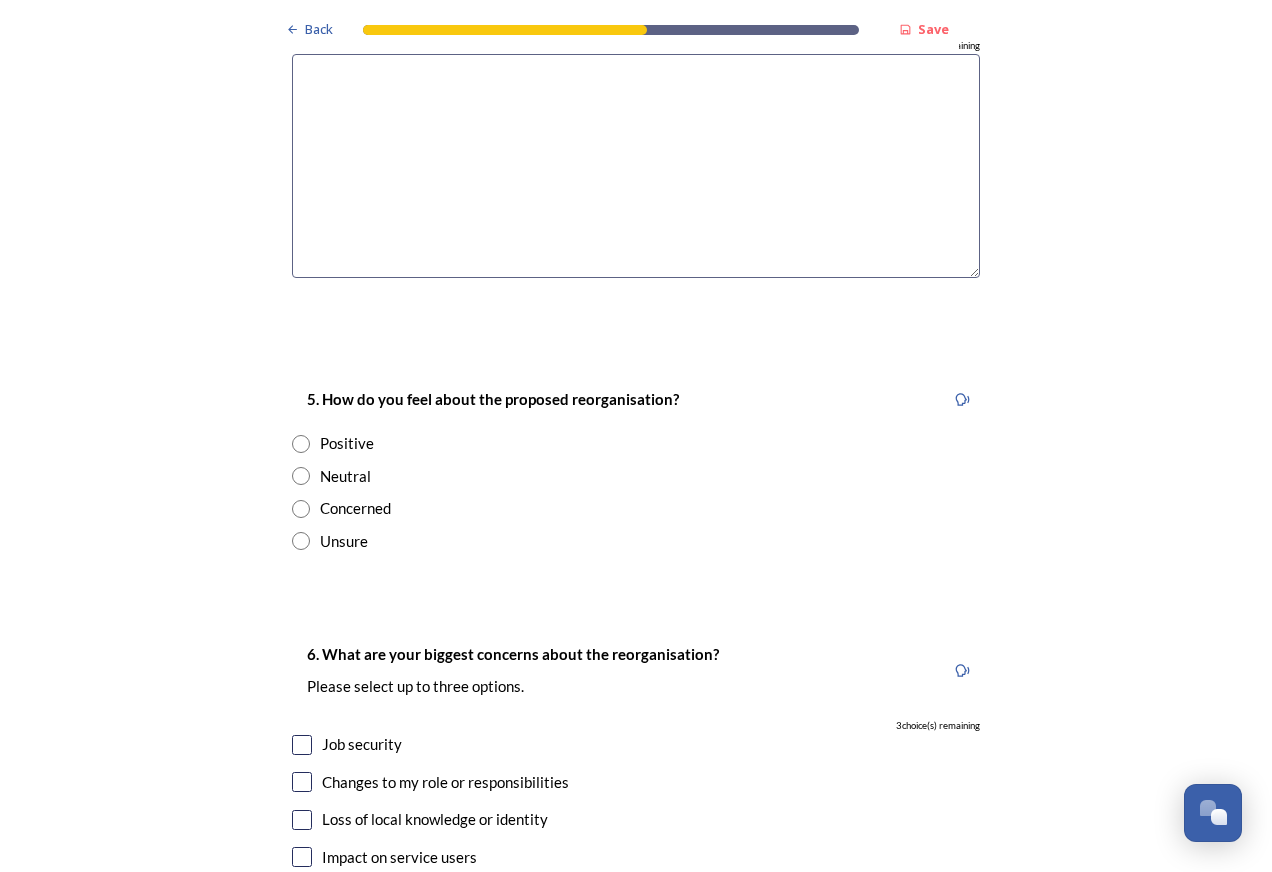 click at bounding box center (301, 476) 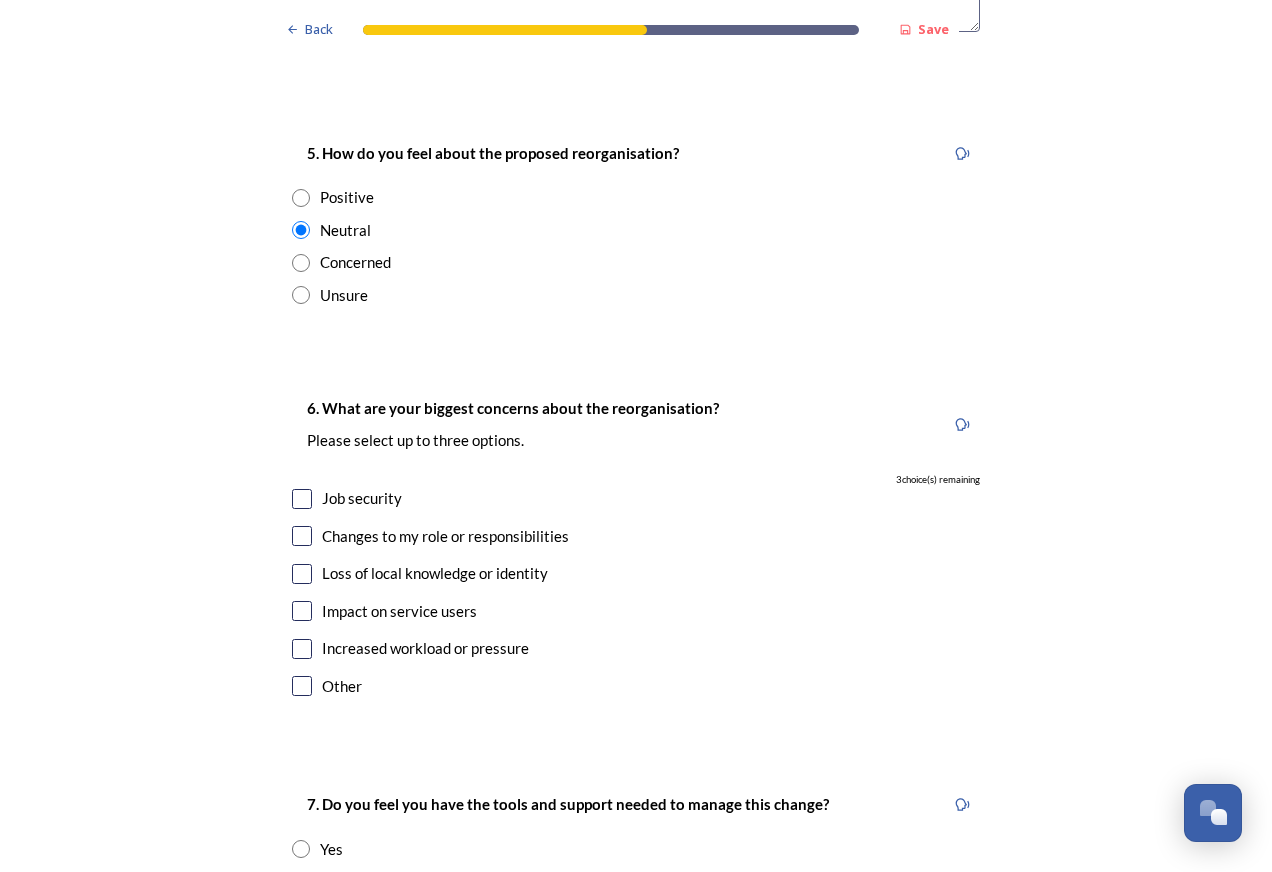 scroll, scrollTop: 3500, scrollLeft: 0, axis: vertical 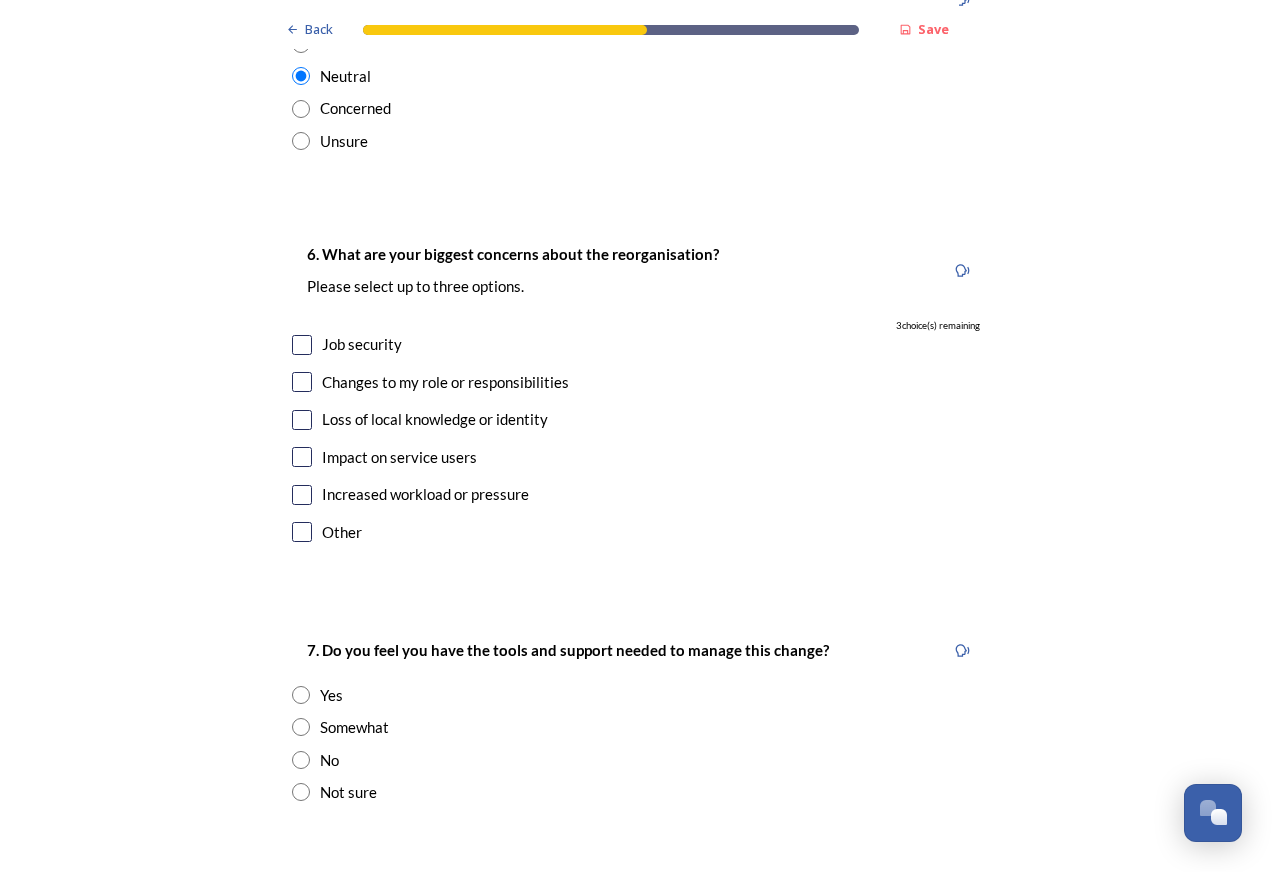 click at bounding box center [302, 345] 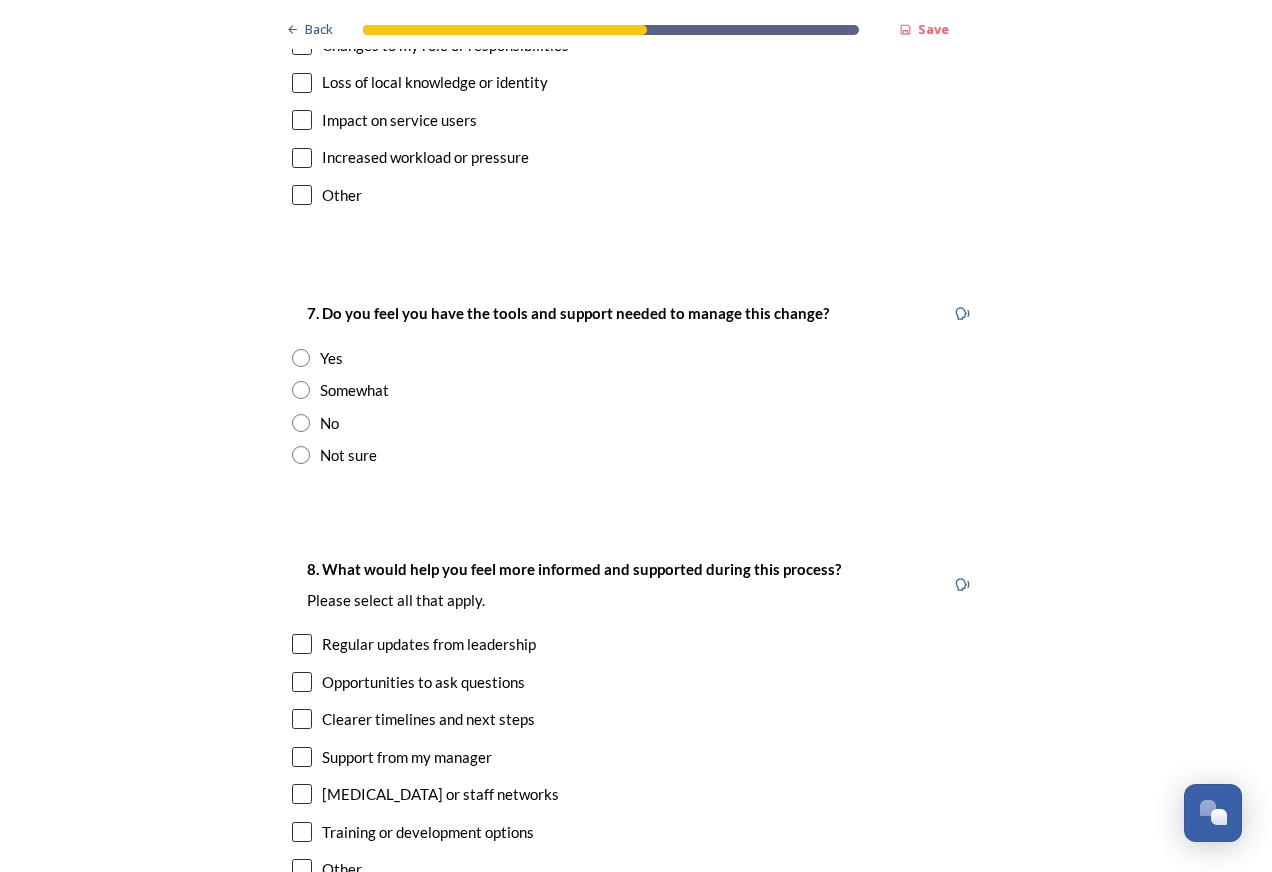 scroll, scrollTop: 3900, scrollLeft: 0, axis: vertical 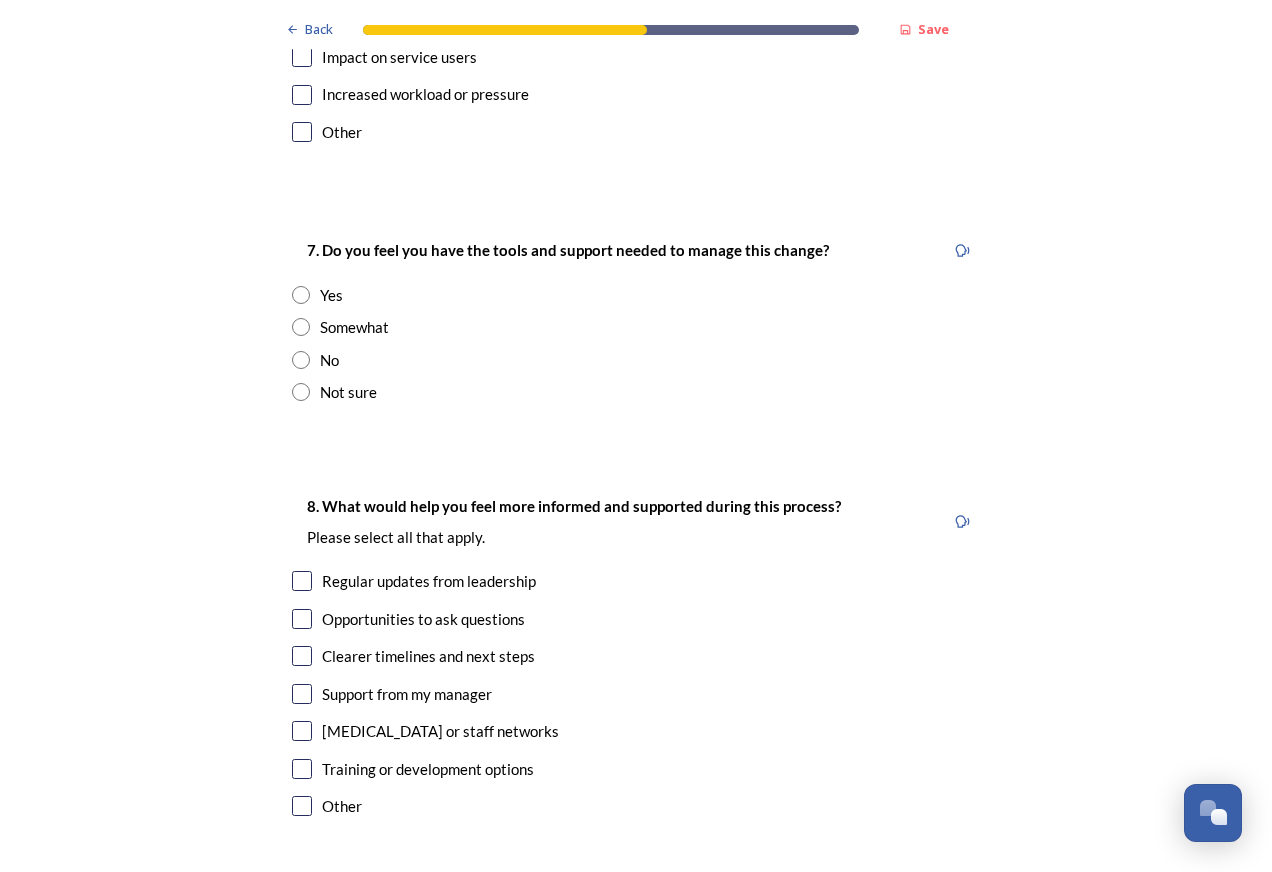 click at bounding box center (301, 295) 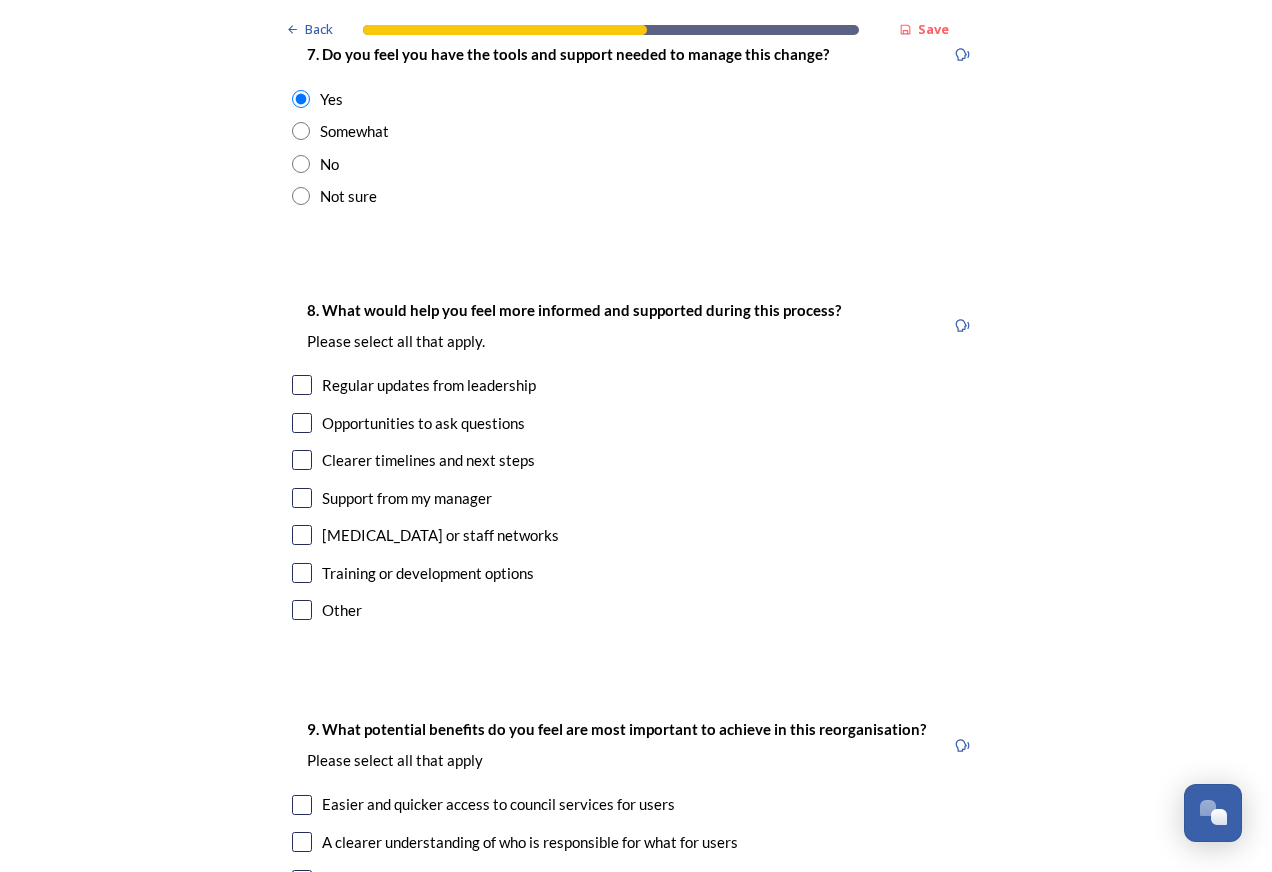scroll, scrollTop: 4100, scrollLeft: 0, axis: vertical 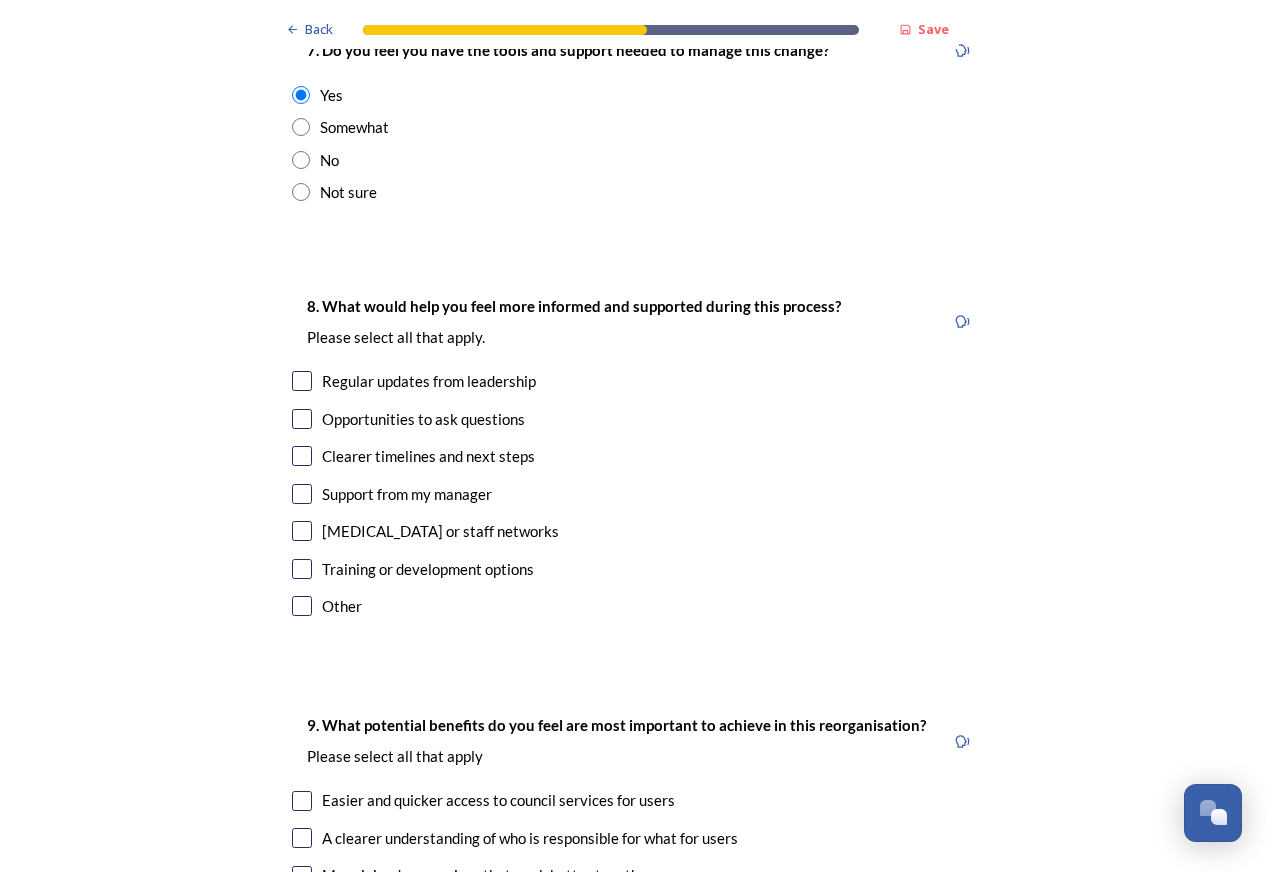 click at bounding box center [302, 419] 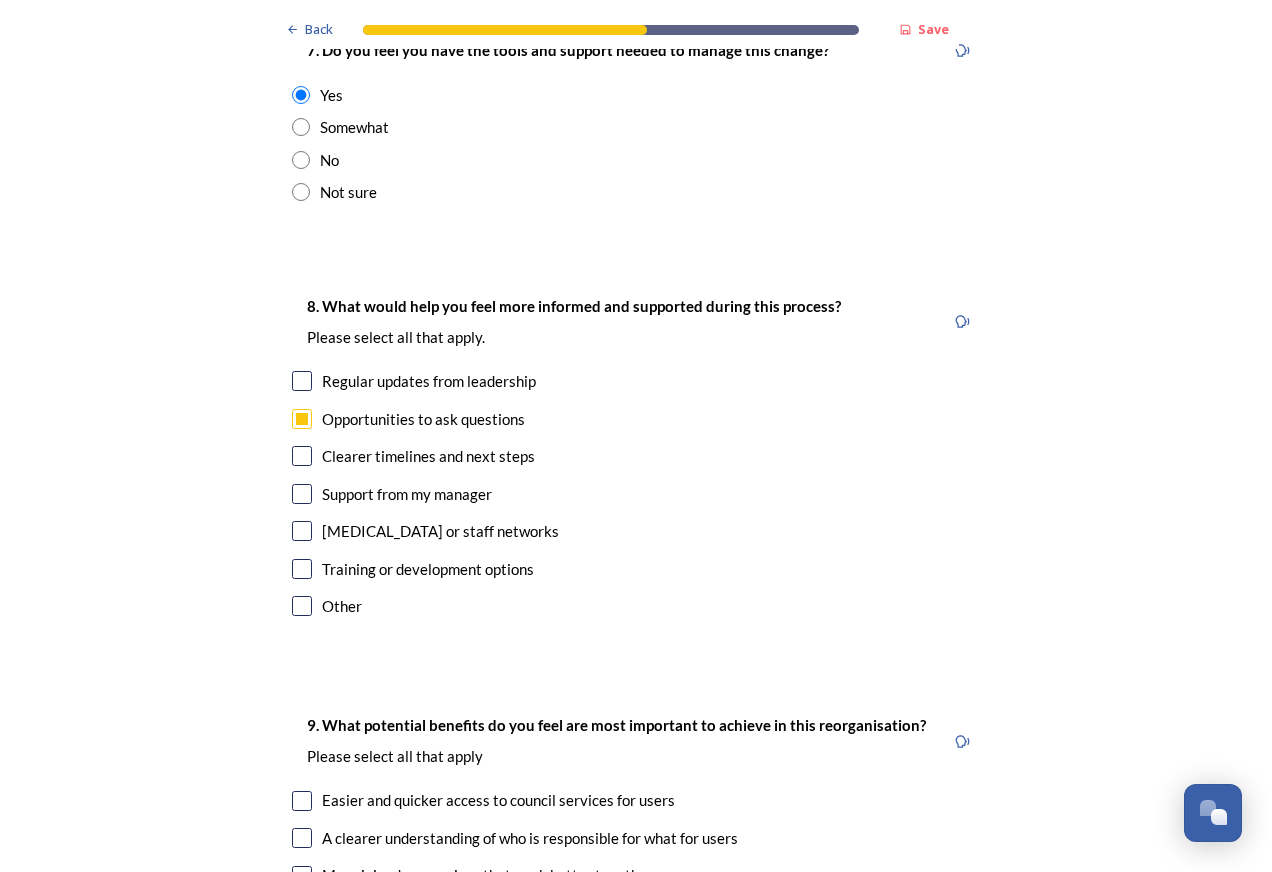 click at bounding box center (302, 456) 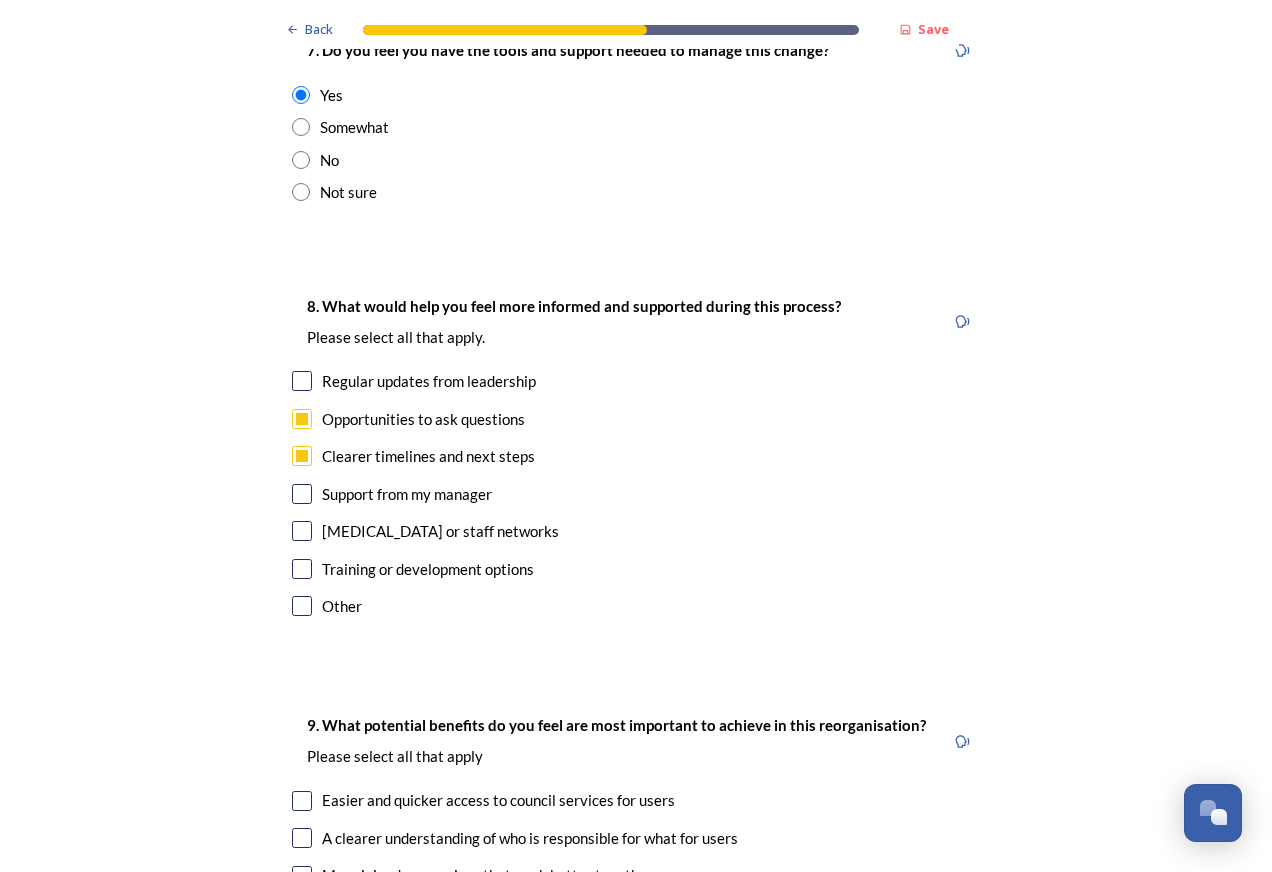 click at bounding box center [302, 494] 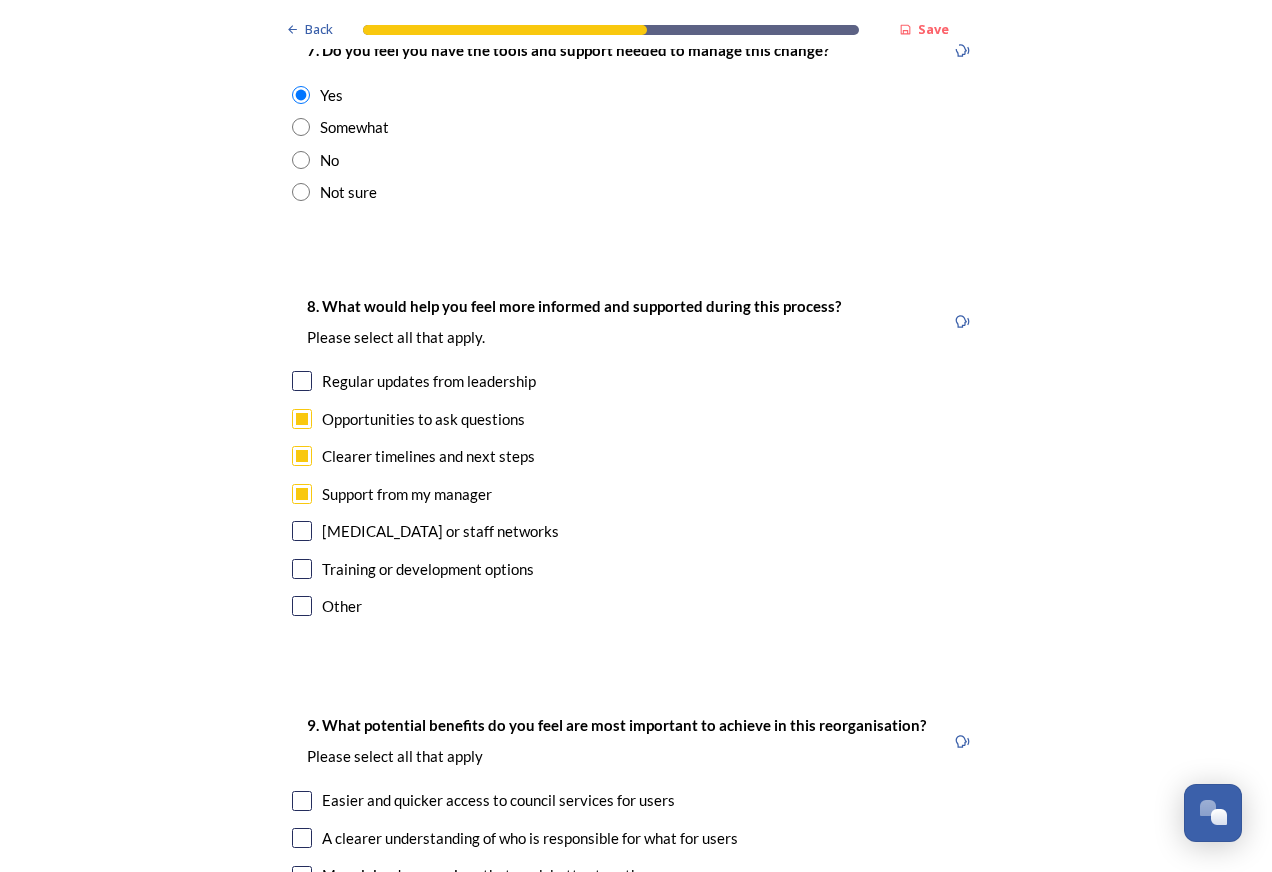 click at bounding box center [302, 381] 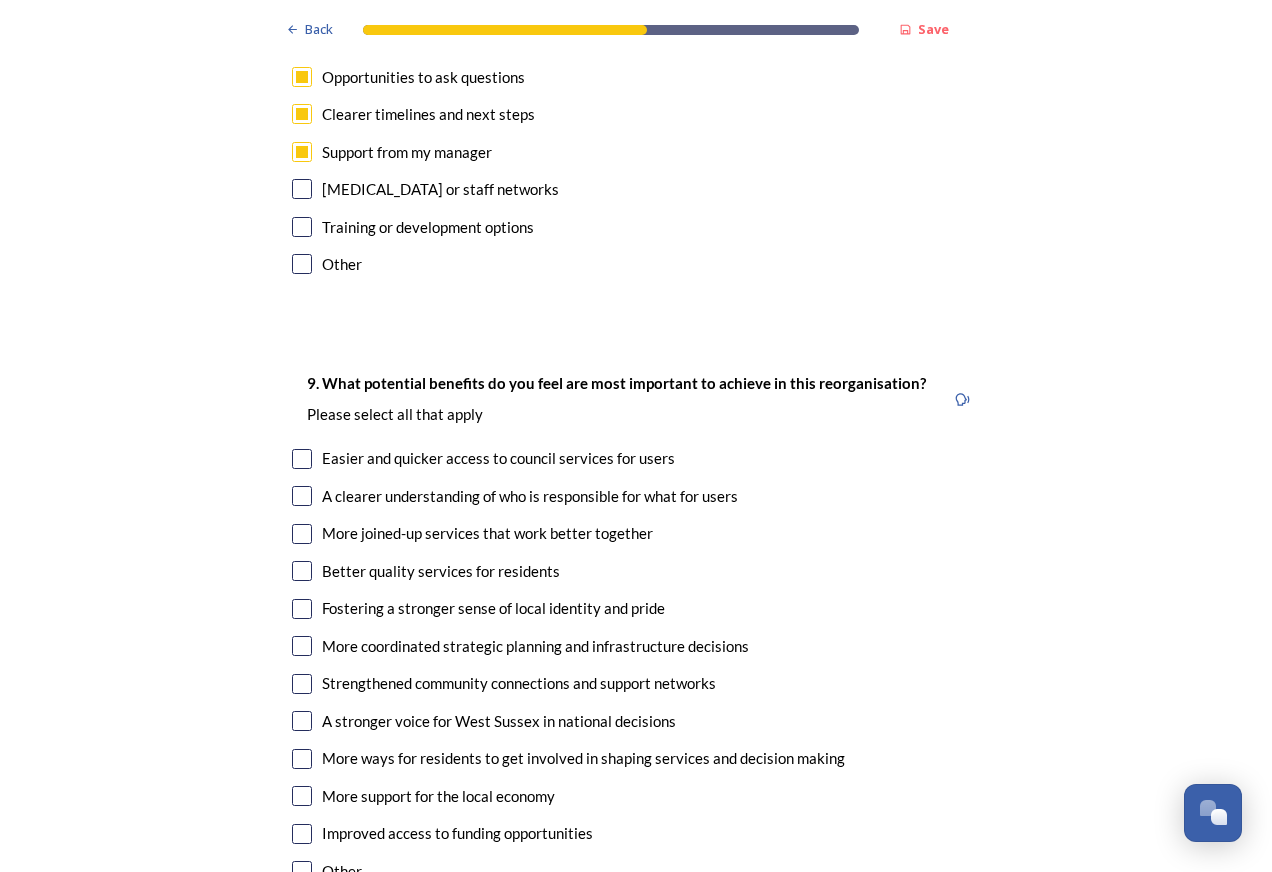 scroll, scrollTop: 4500, scrollLeft: 0, axis: vertical 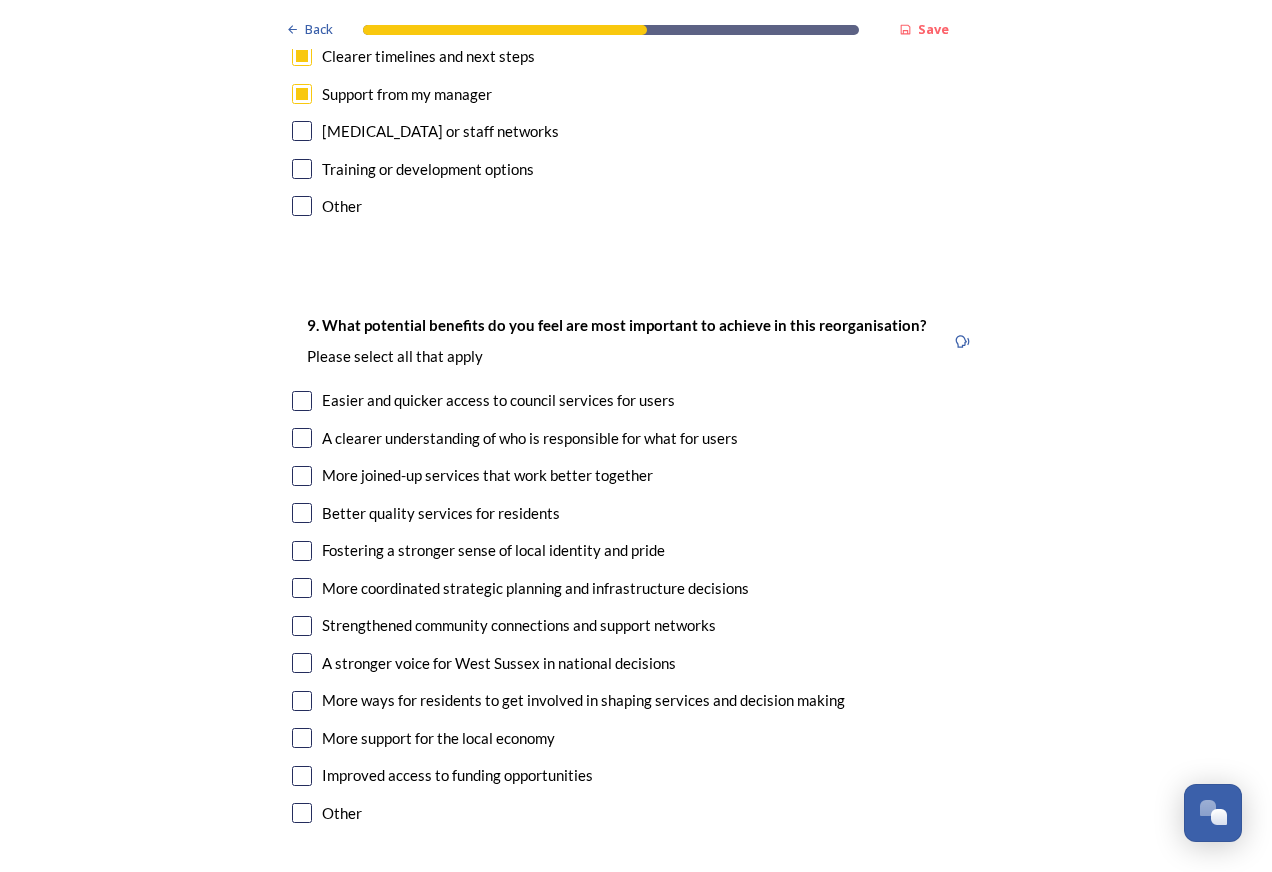 click at bounding box center (302, 401) 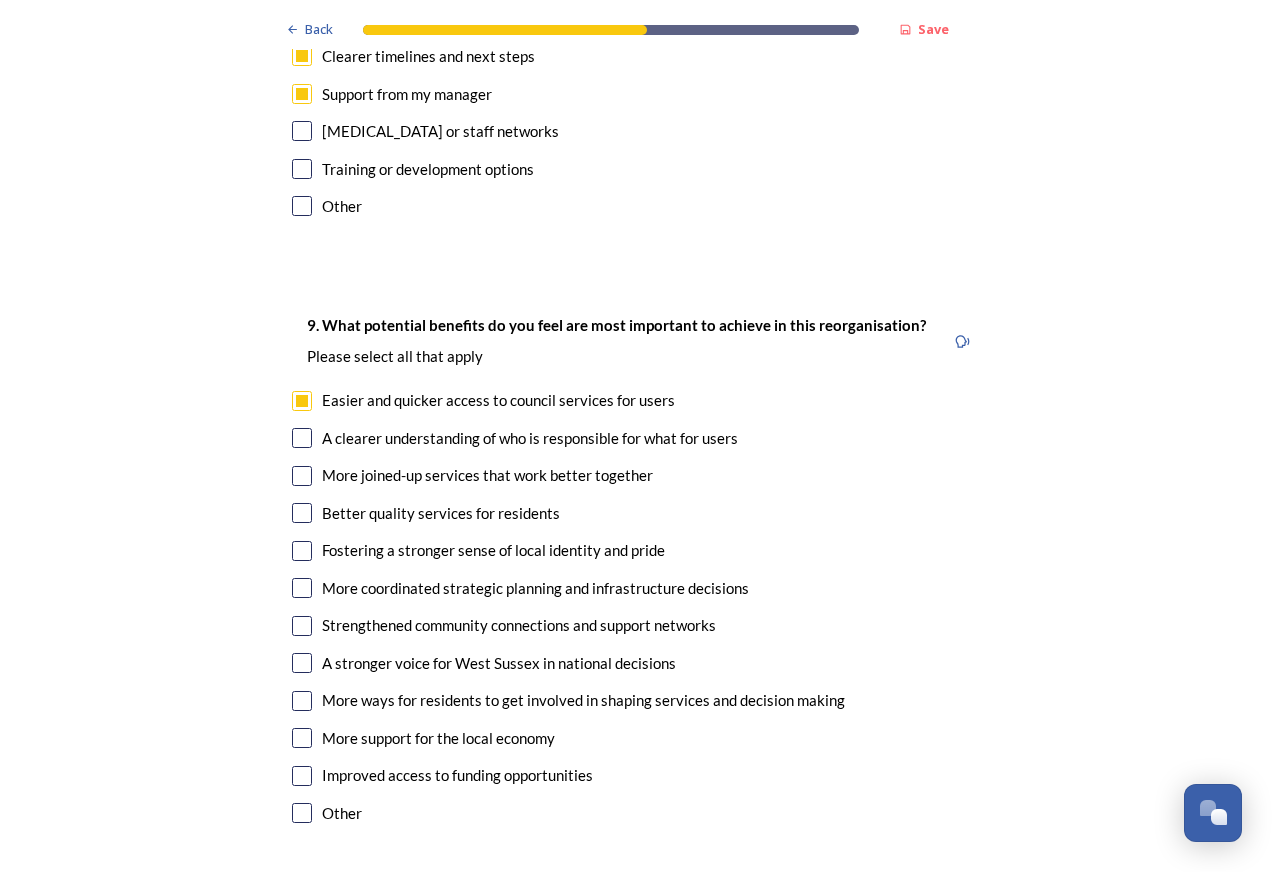 click at bounding box center (302, 438) 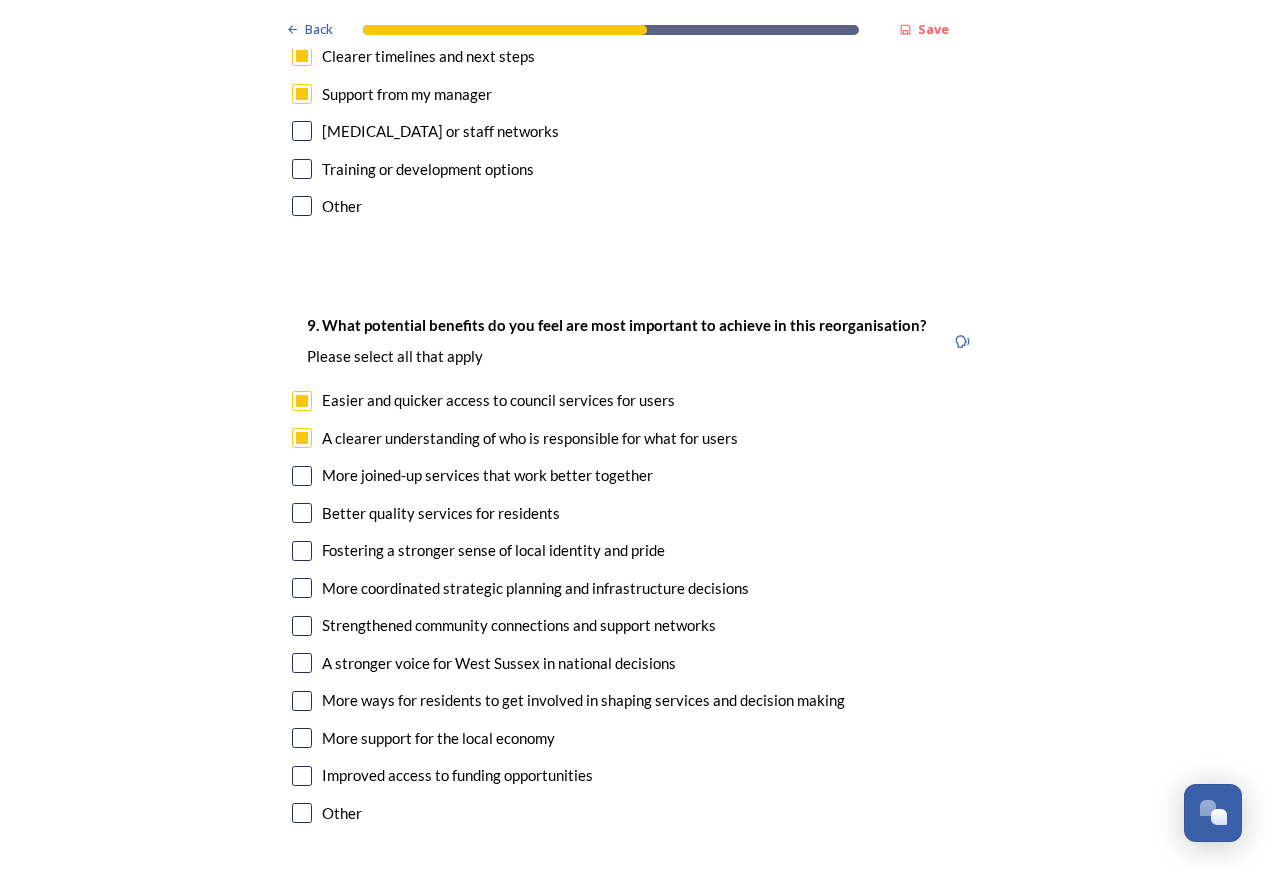 click at bounding box center (302, 476) 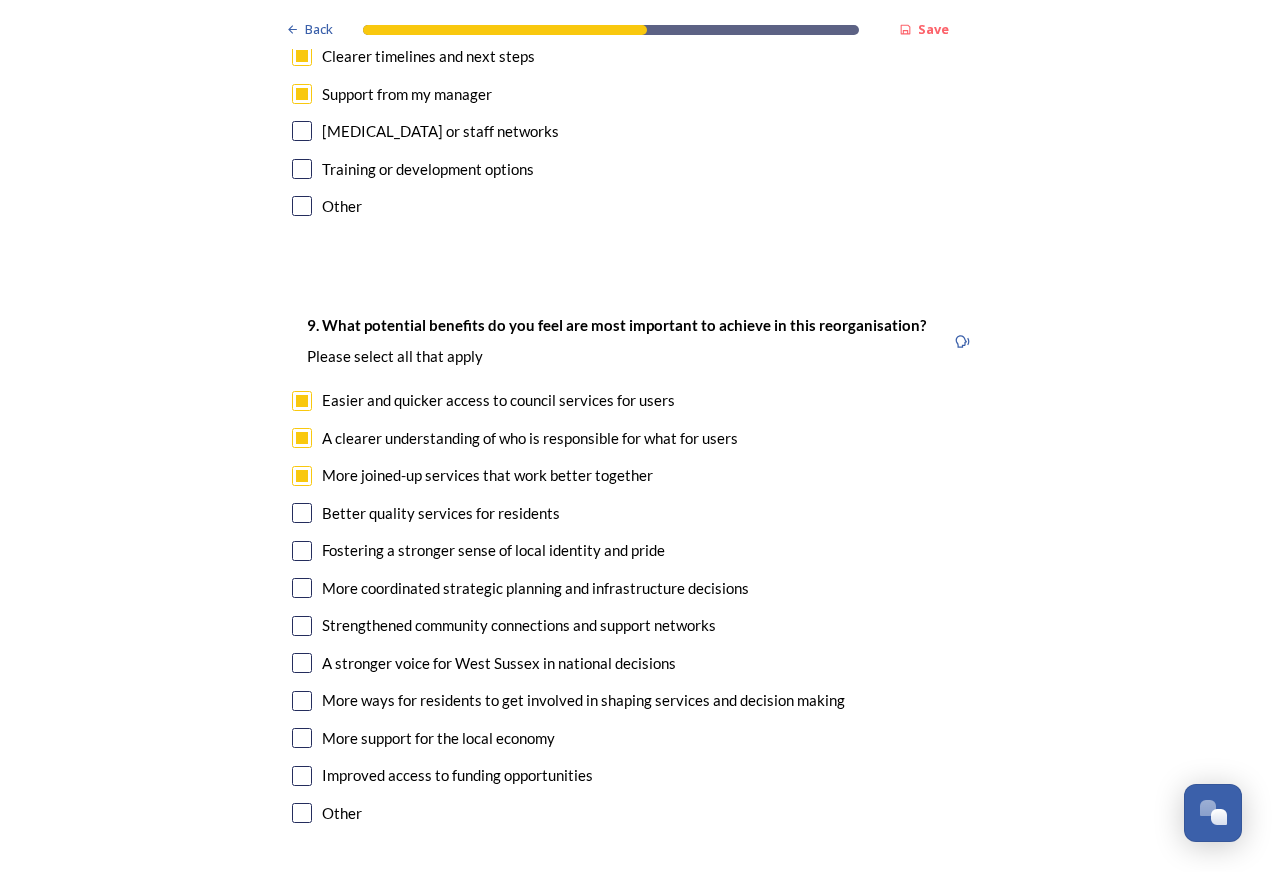click at bounding box center (302, 513) 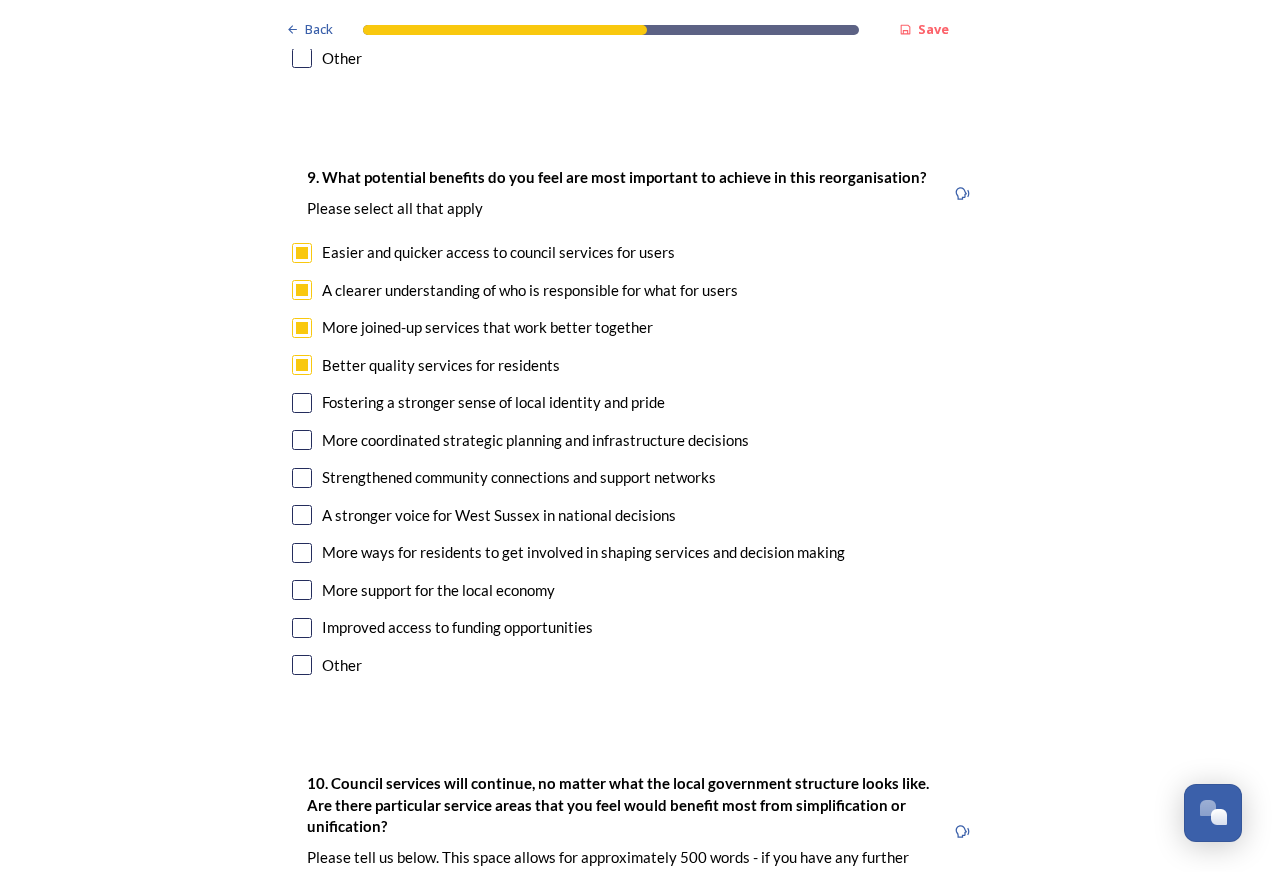 scroll, scrollTop: 4700, scrollLeft: 0, axis: vertical 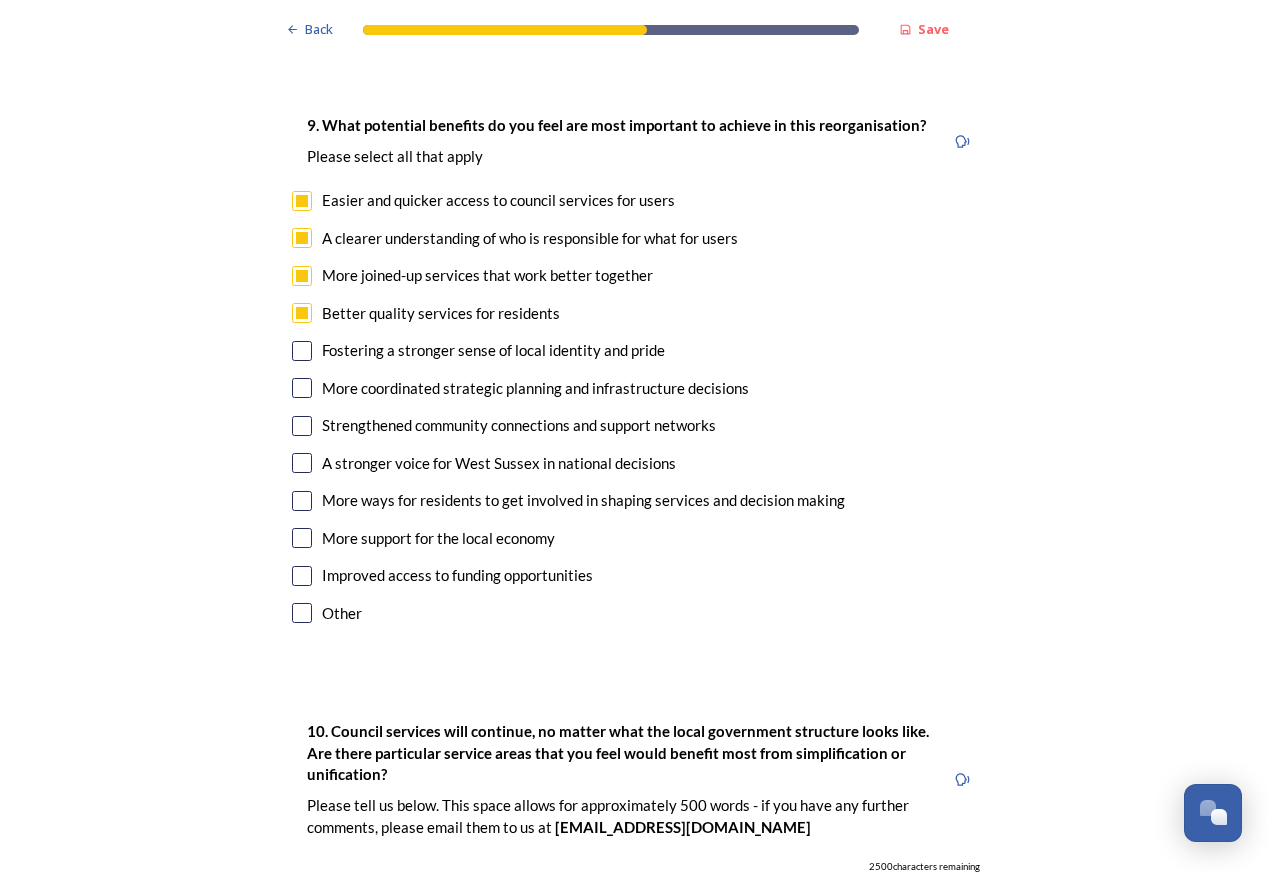 click at bounding box center (302, 351) 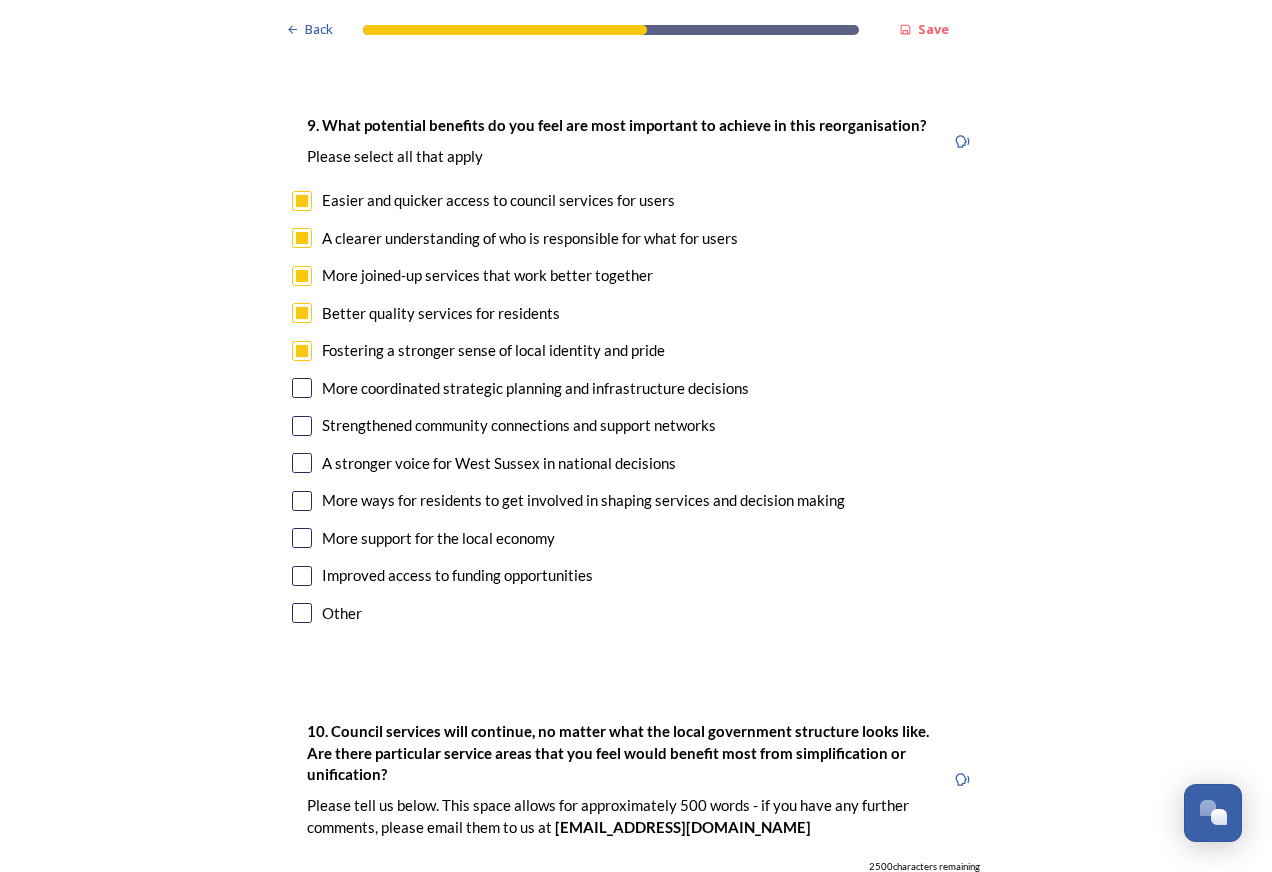 click at bounding box center [302, 388] 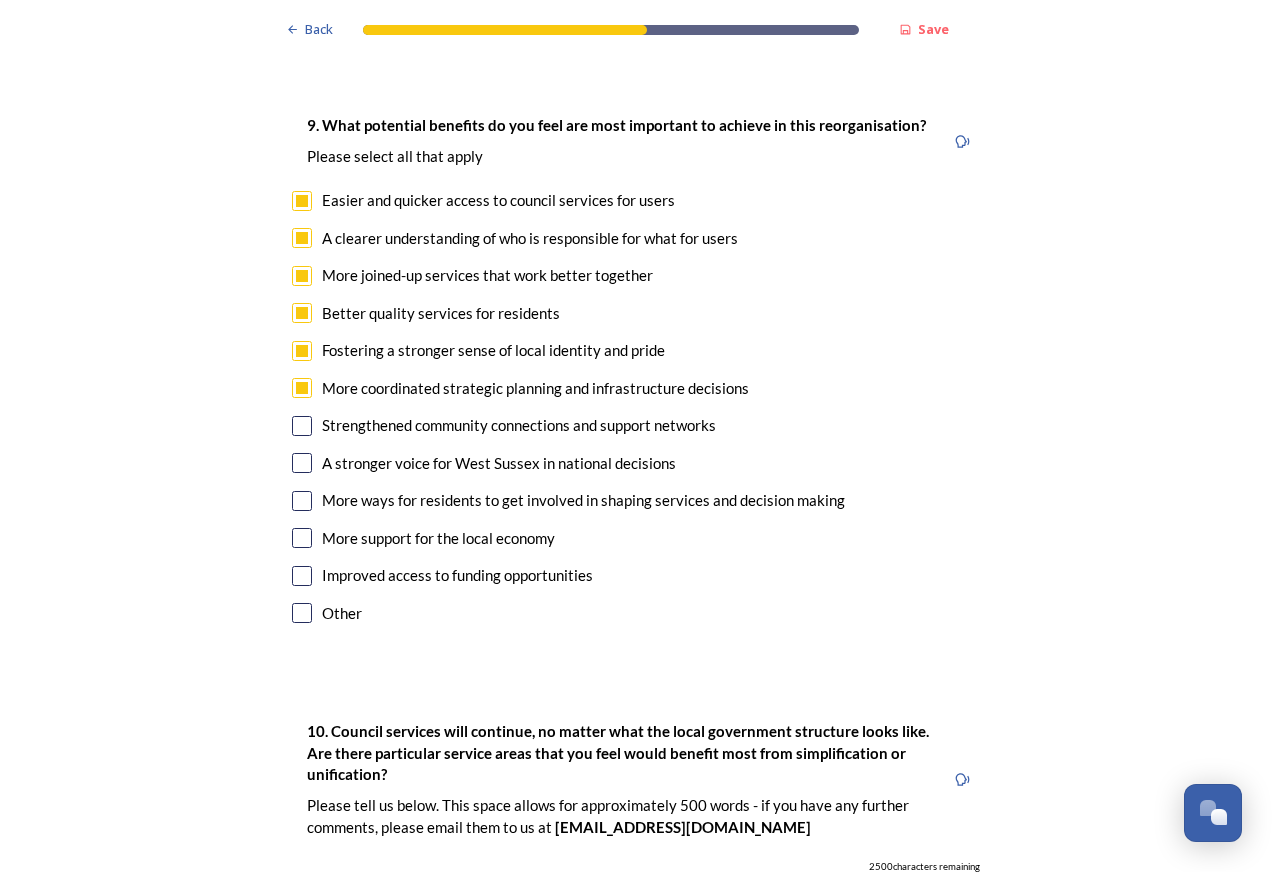 click at bounding box center (302, 426) 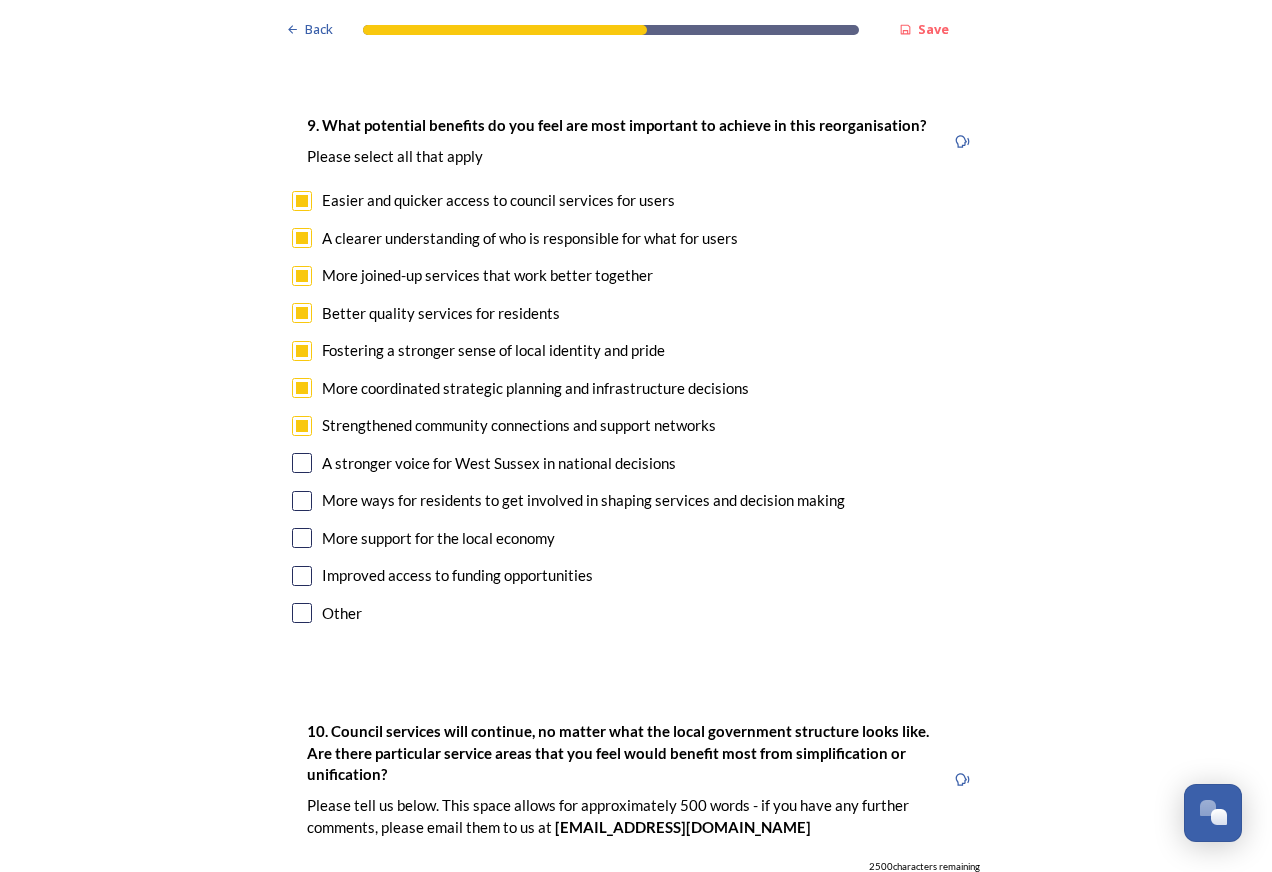 click at bounding box center (302, 463) 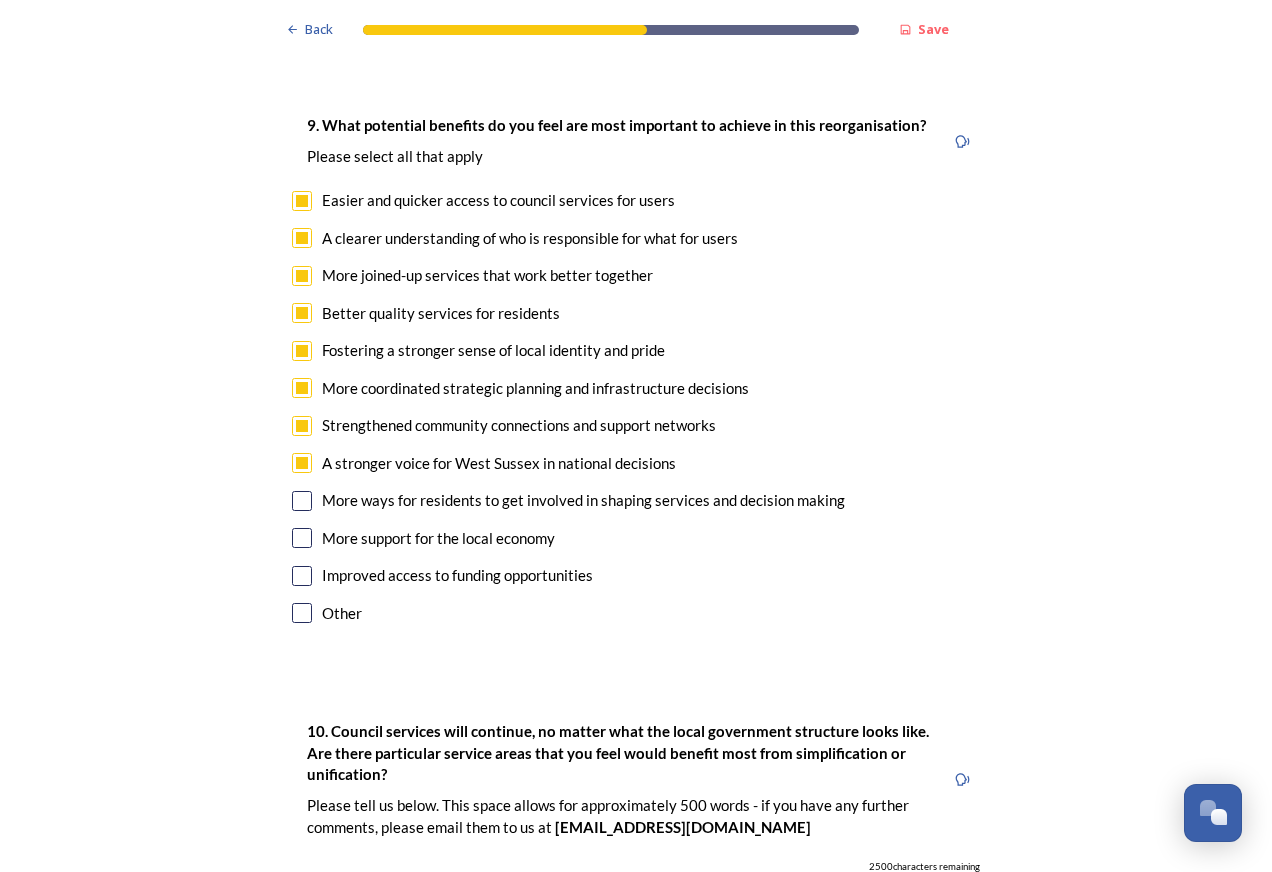 click at bounding box center [302, 501] 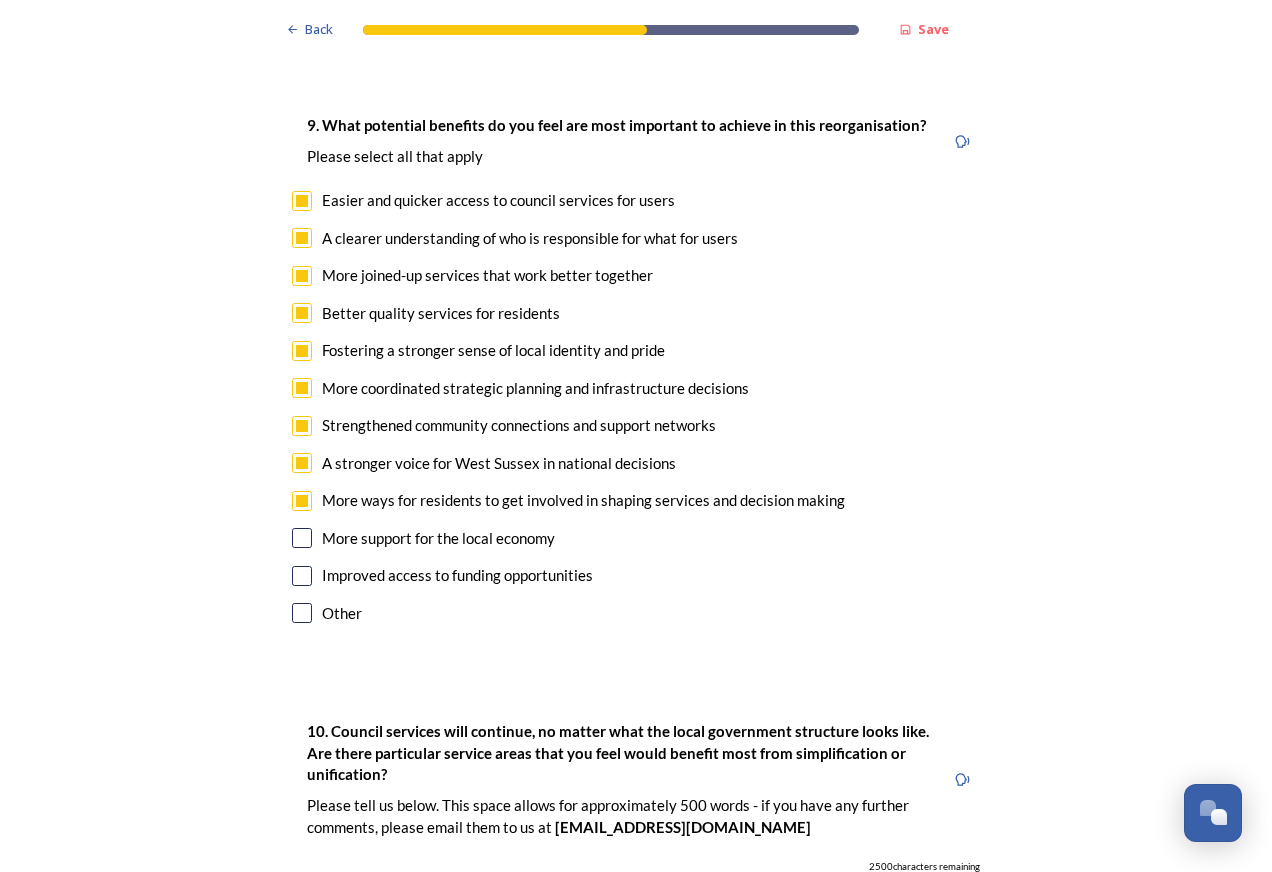click at bounding box center (302, 538) 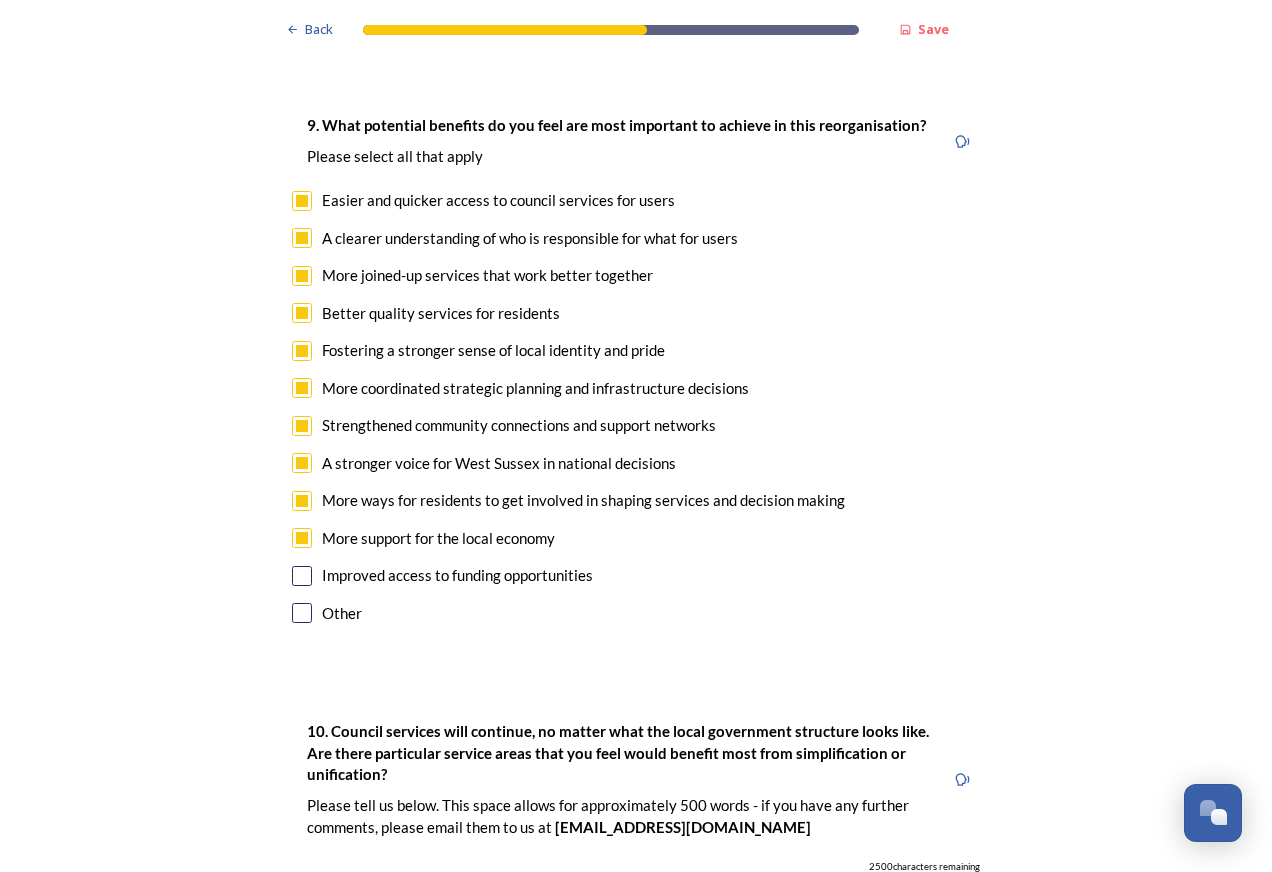 click at bounding box center (302, 576) 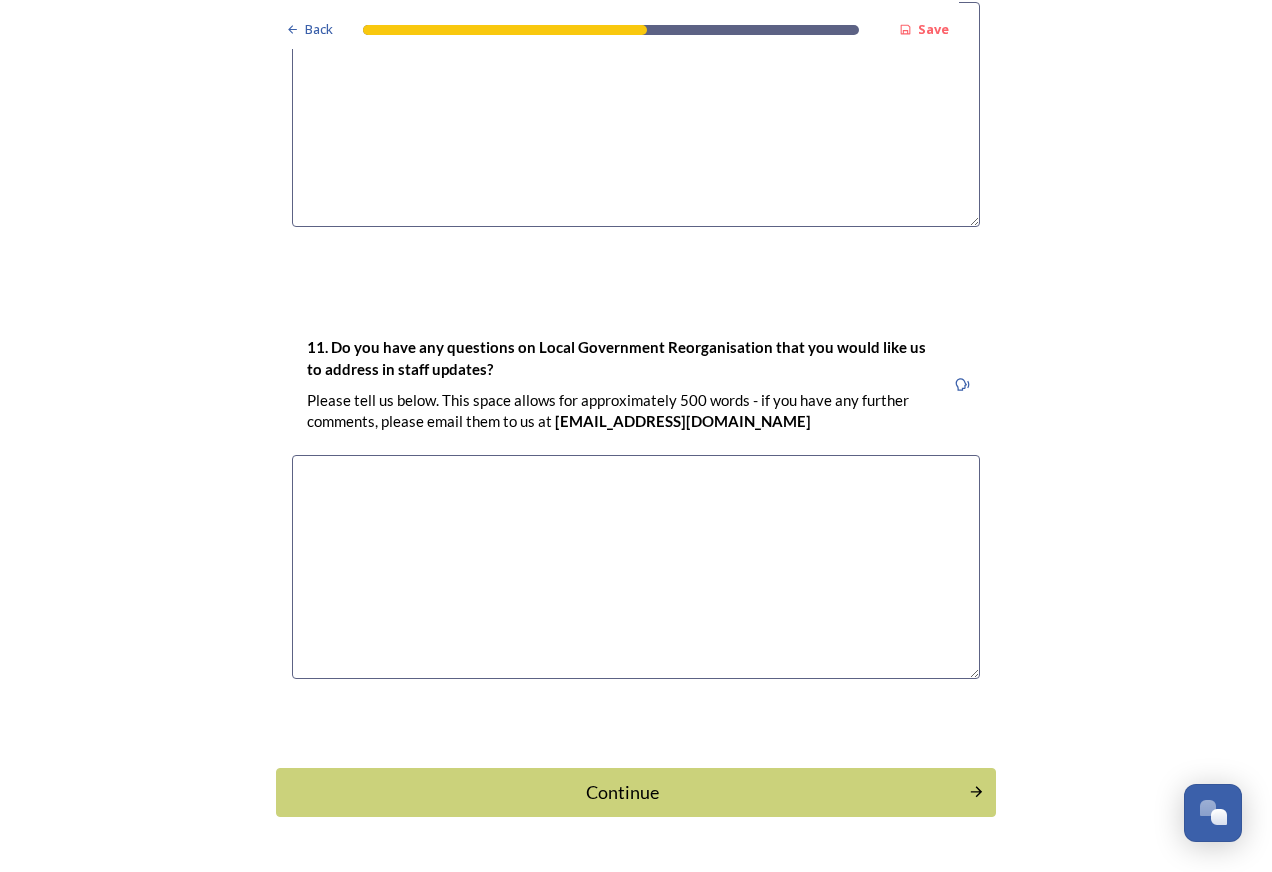 scroll, scrollTop: 5574, scrollLeft: 0, axis: vertical 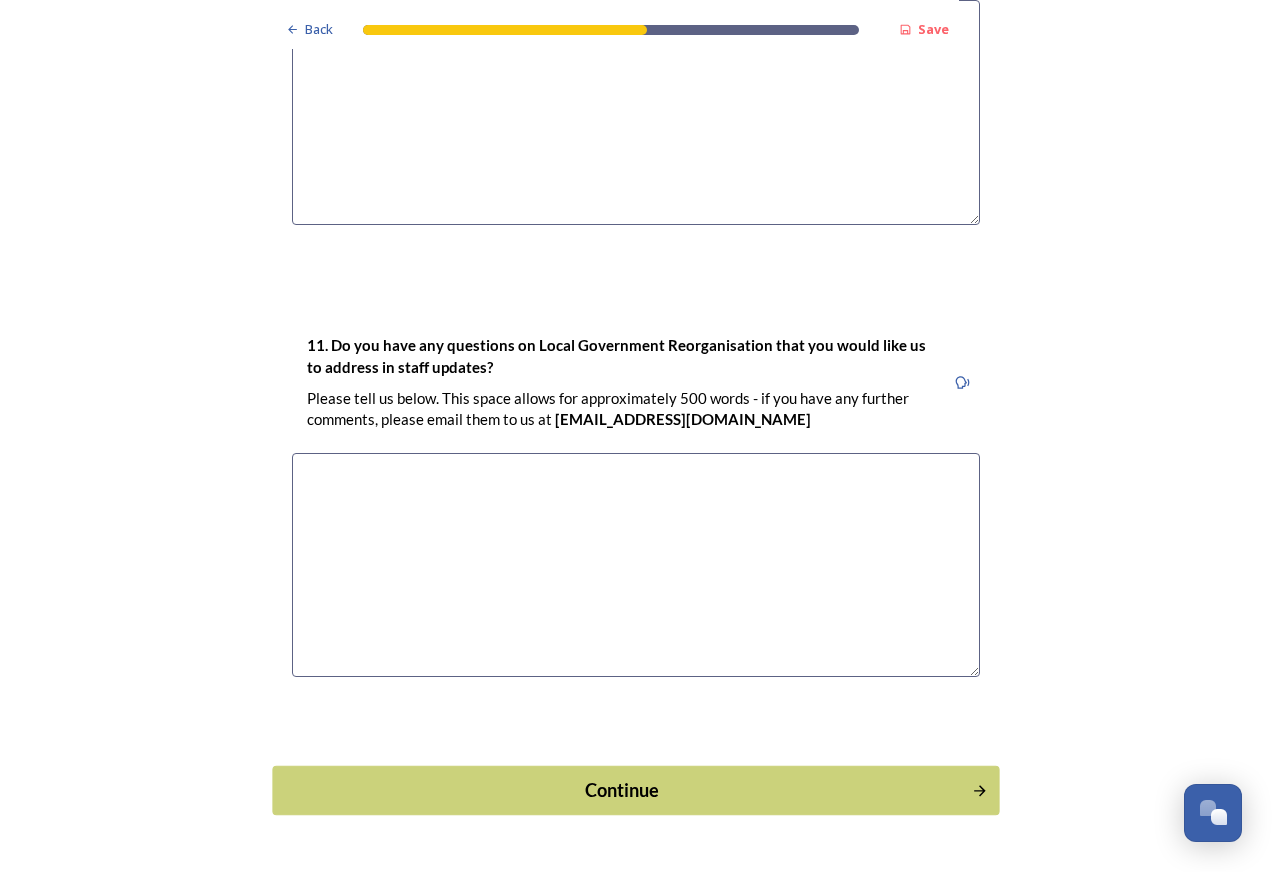 click on "Continue" at bounding box center [622, 790] 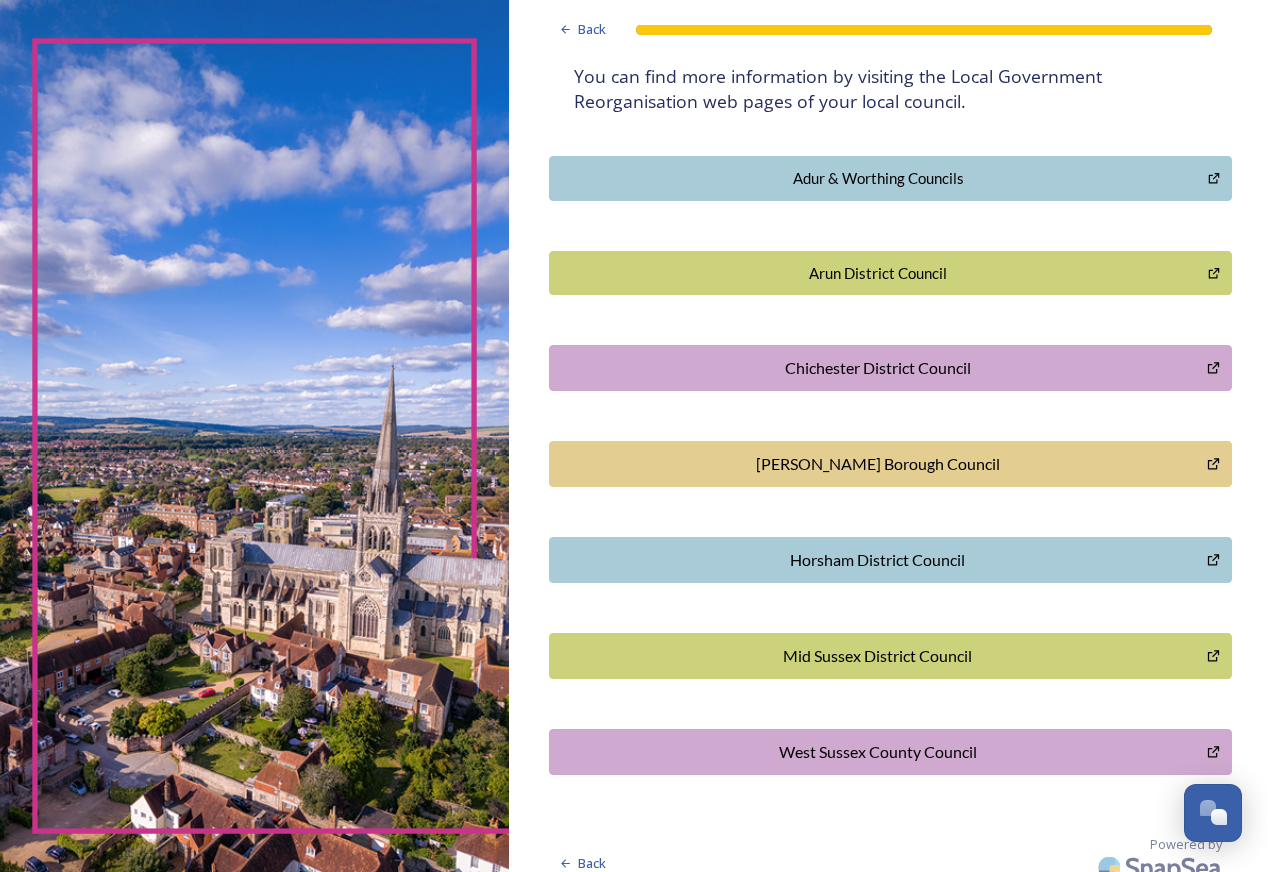 scroll, scrollTop: 416, scrollLeft: 0, axis: vertical 